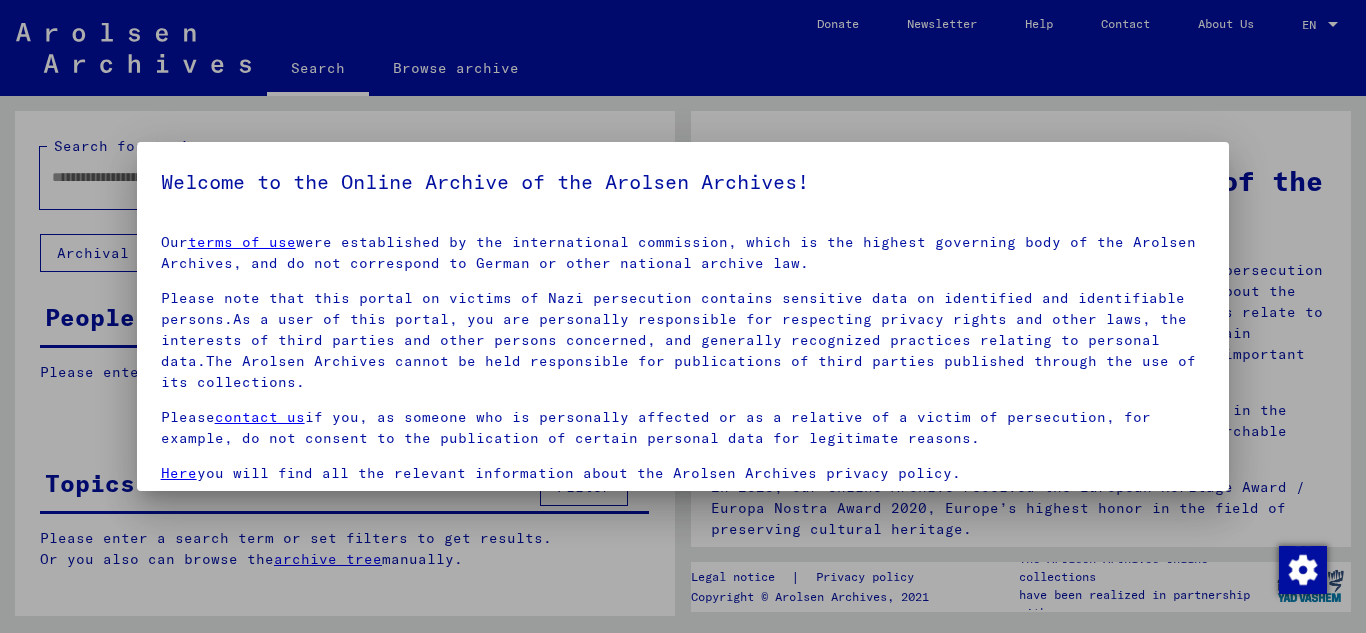 scroll, scrollTop: 0, scrollLeft: 0, axis: both 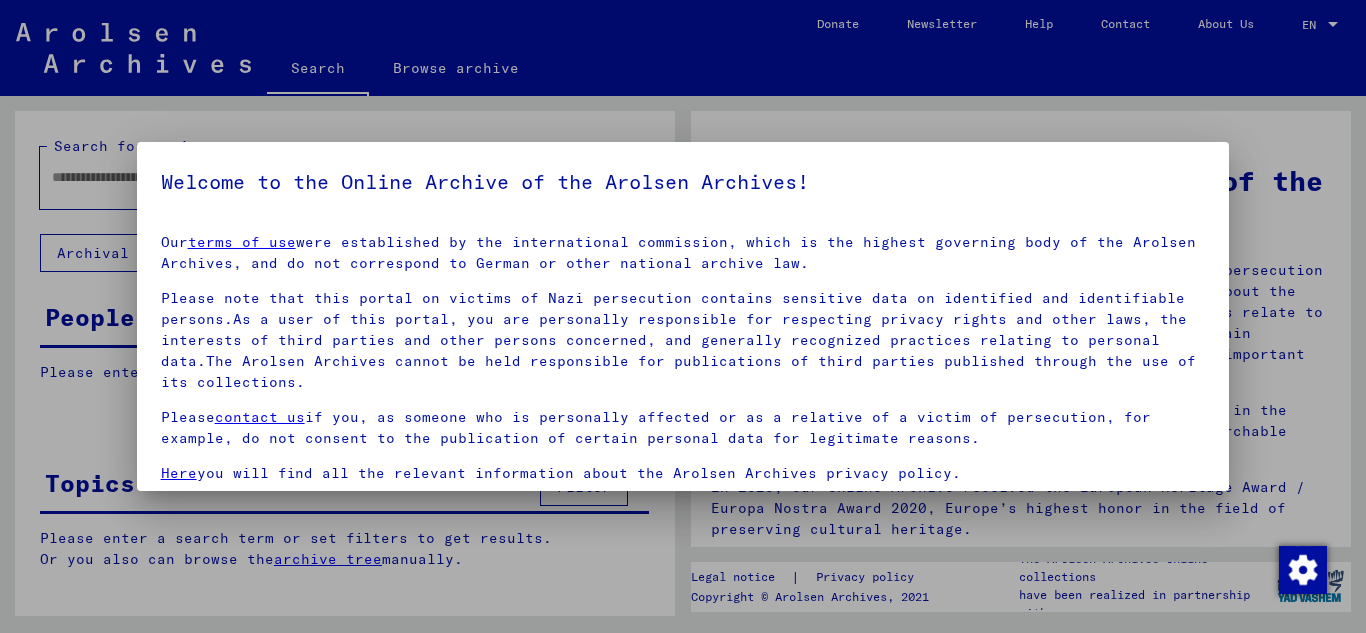click at bounding box center (683, 316) 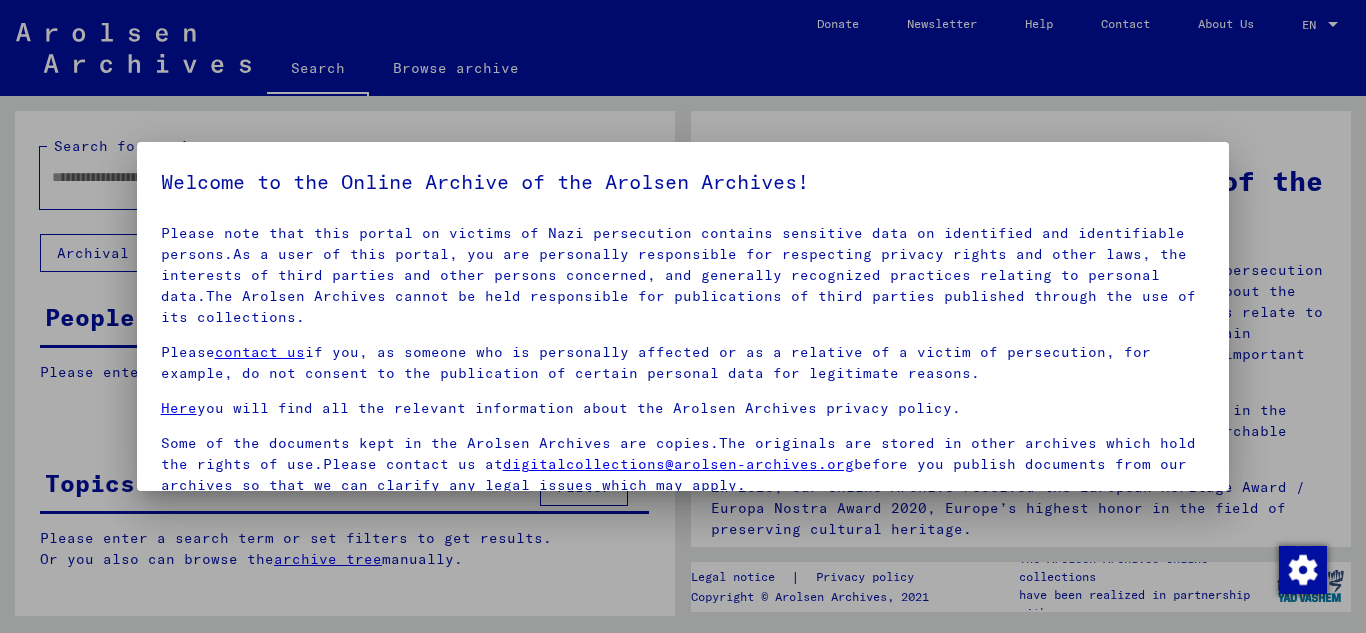 scroll, scrollTop: 163, scrollLeft: 0, axis: vertical 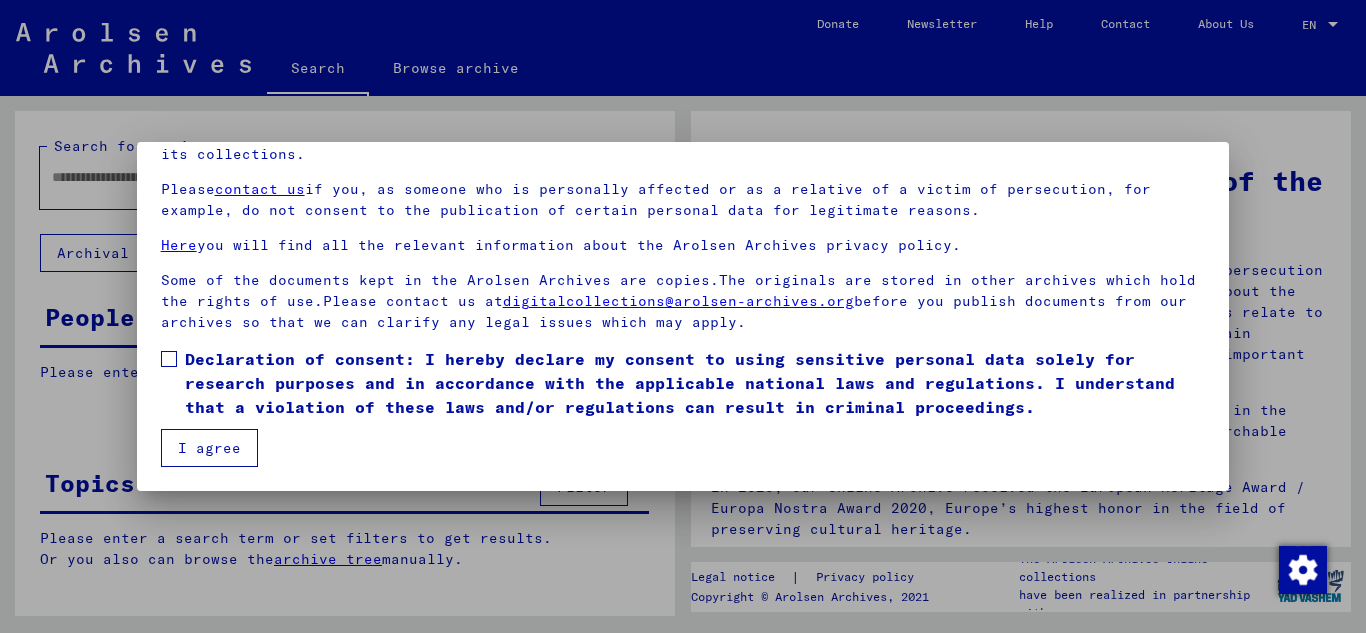 click at bounding box center (169, 359) 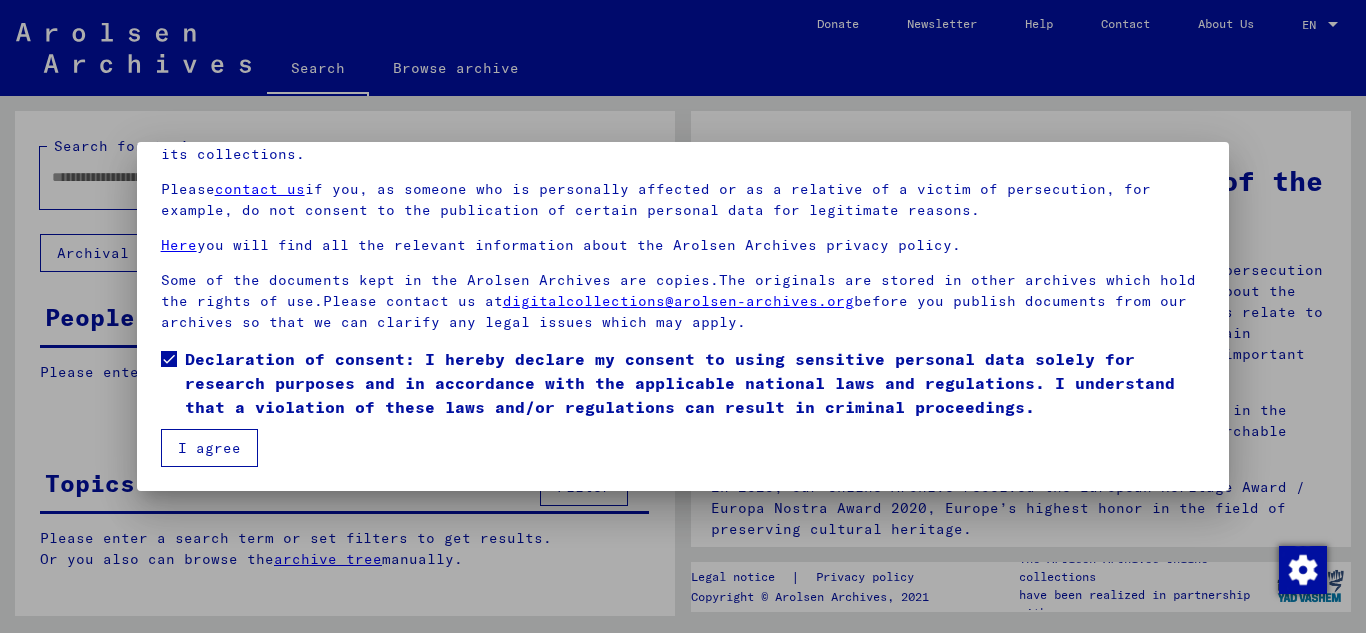 click on "I agree" at bounding box center [209, 448] 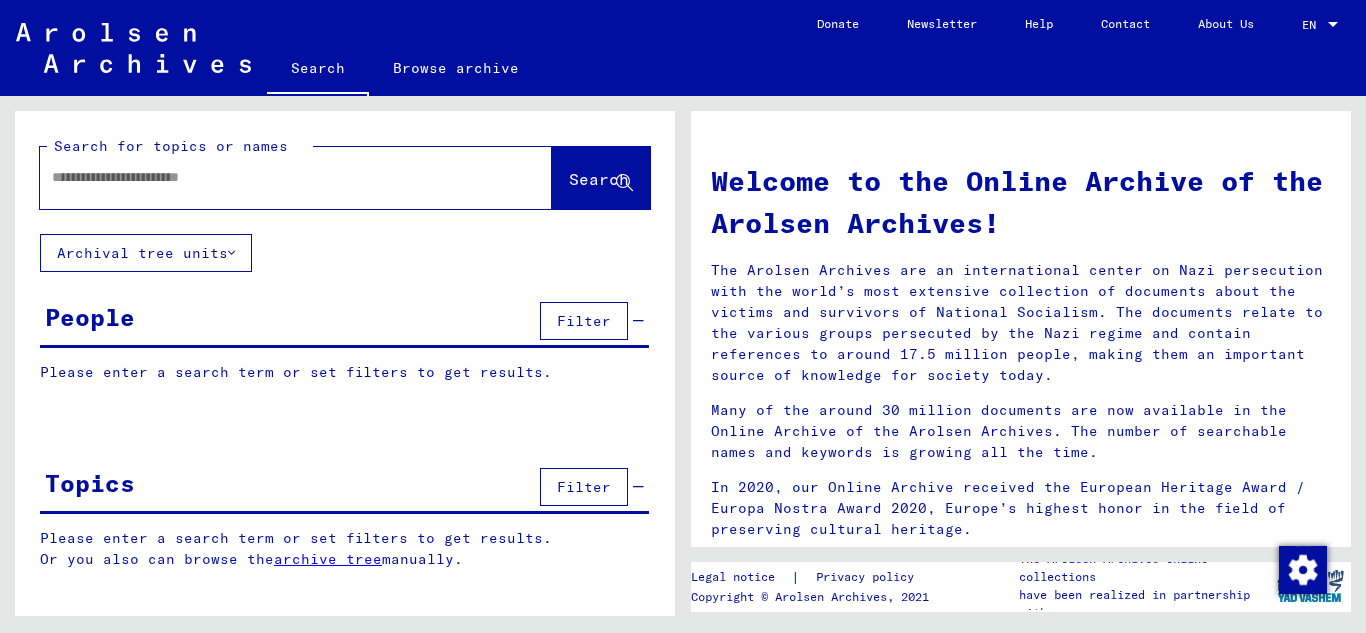 click at bounding box center [272, 177] 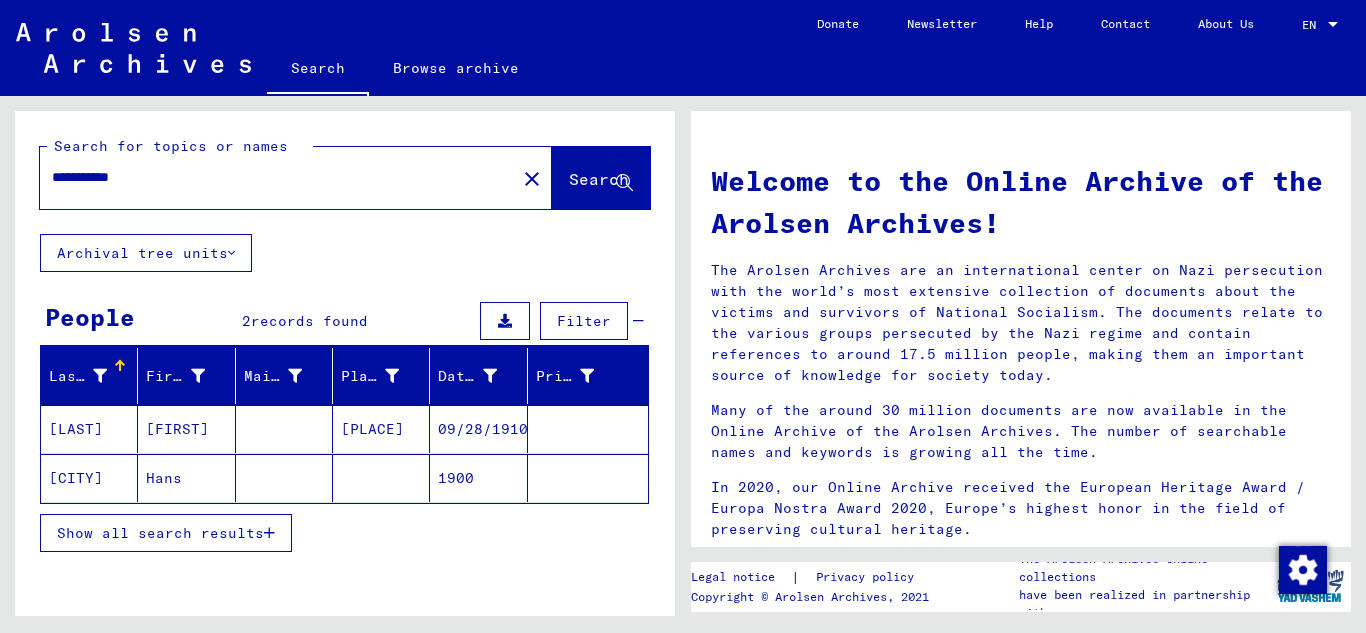 click on "**********" 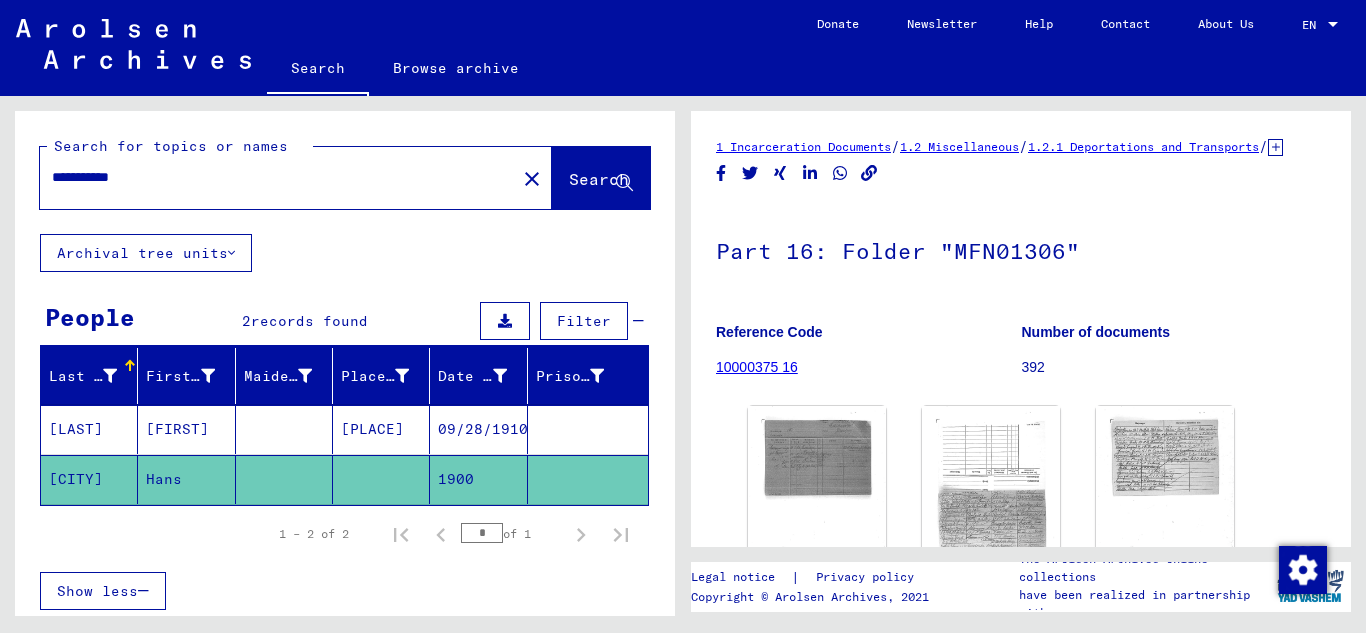 click on "Part 16: Folder "MFN01306"" 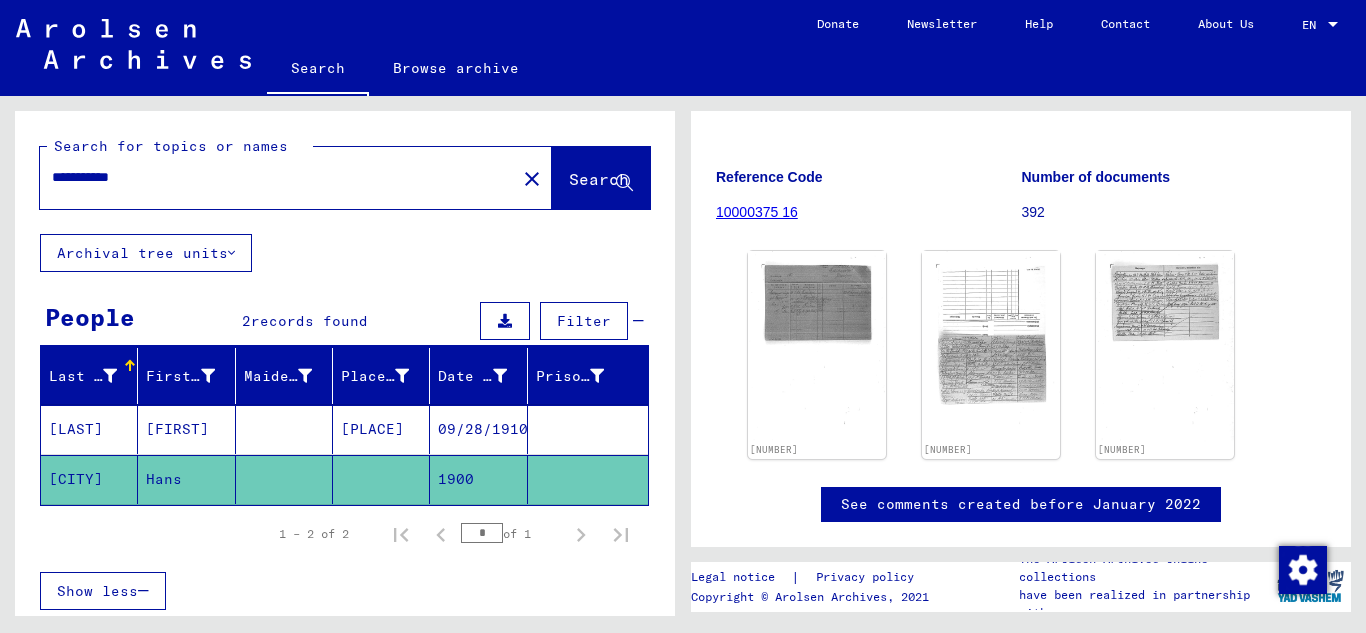 scroll, scrollTop: 217, scrollLeft: 0, axis: vertical 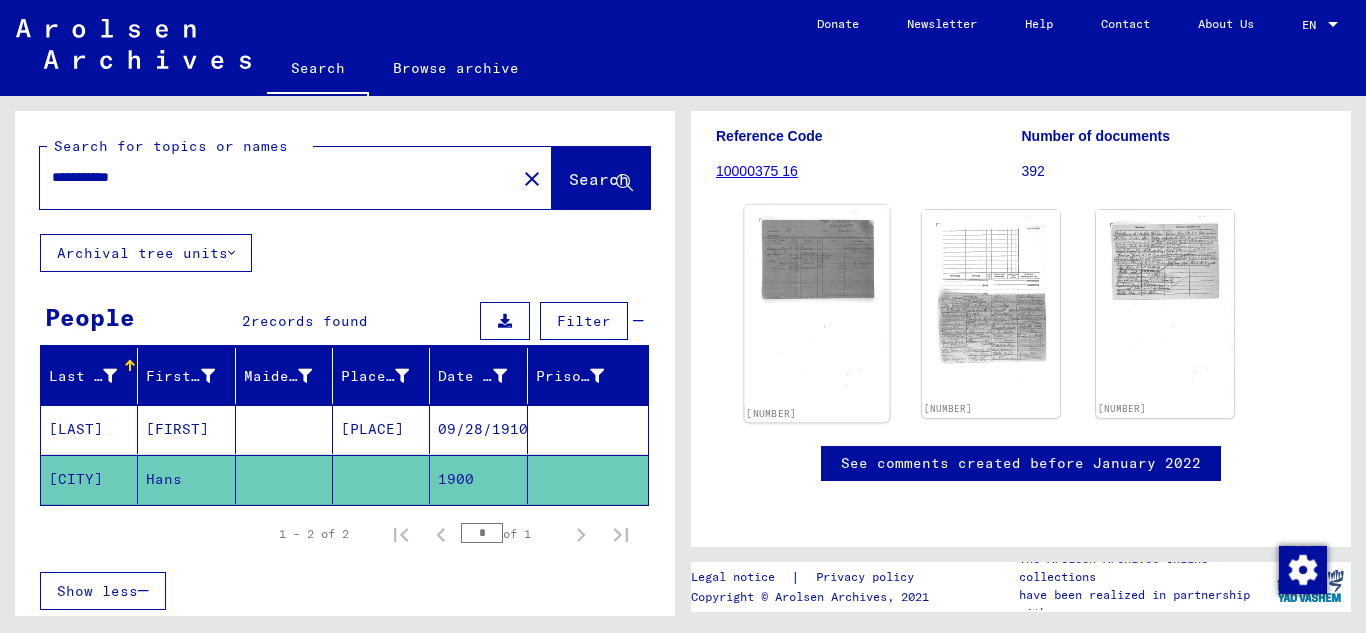 click 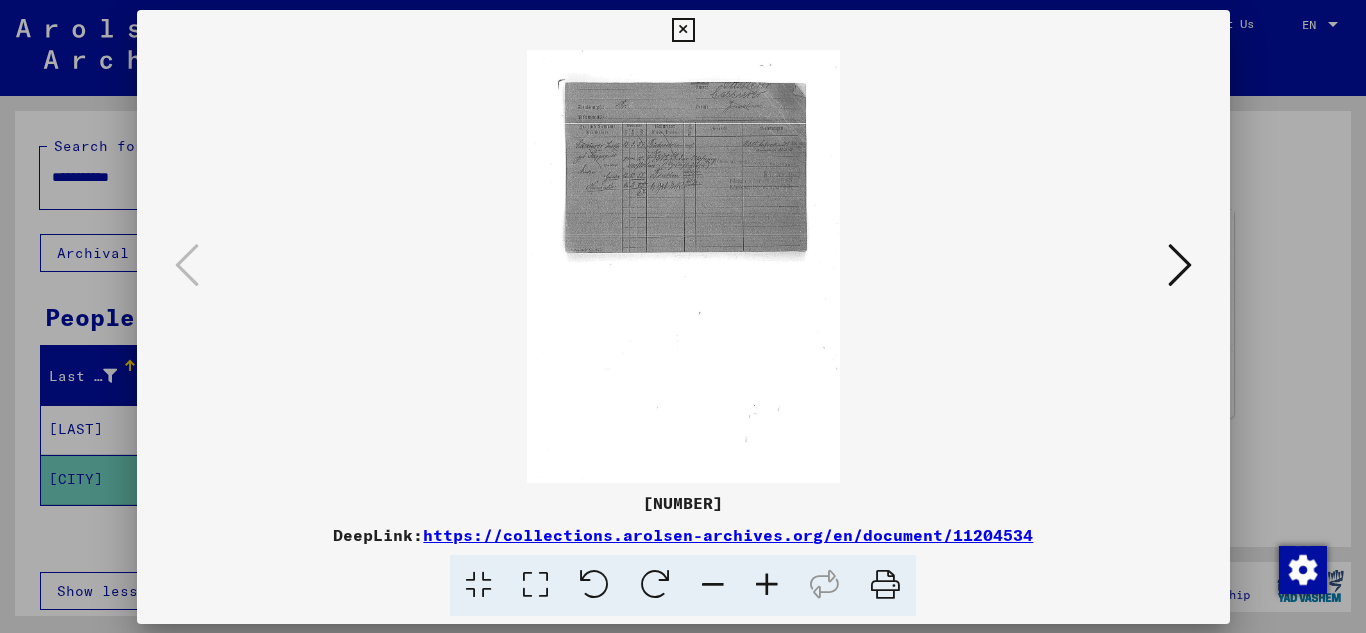 scroll, scrollTop: 0, scrollLeft: 0, axis: both 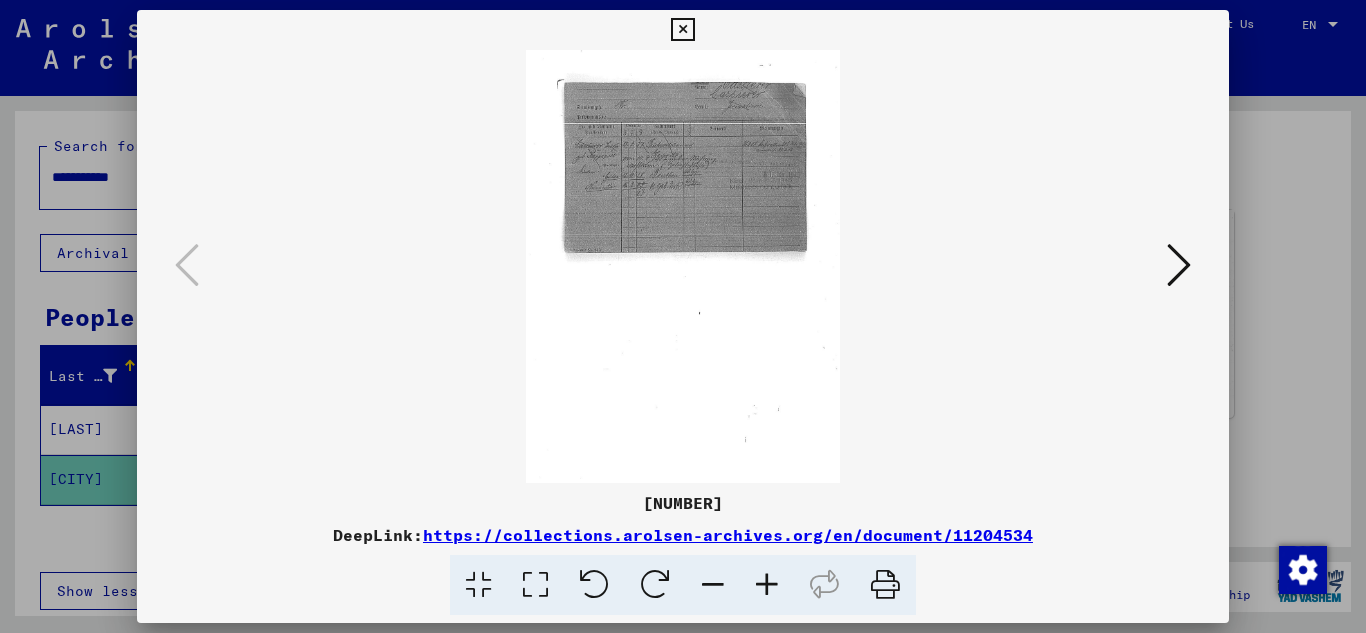 click at bounding box center [683, 316] 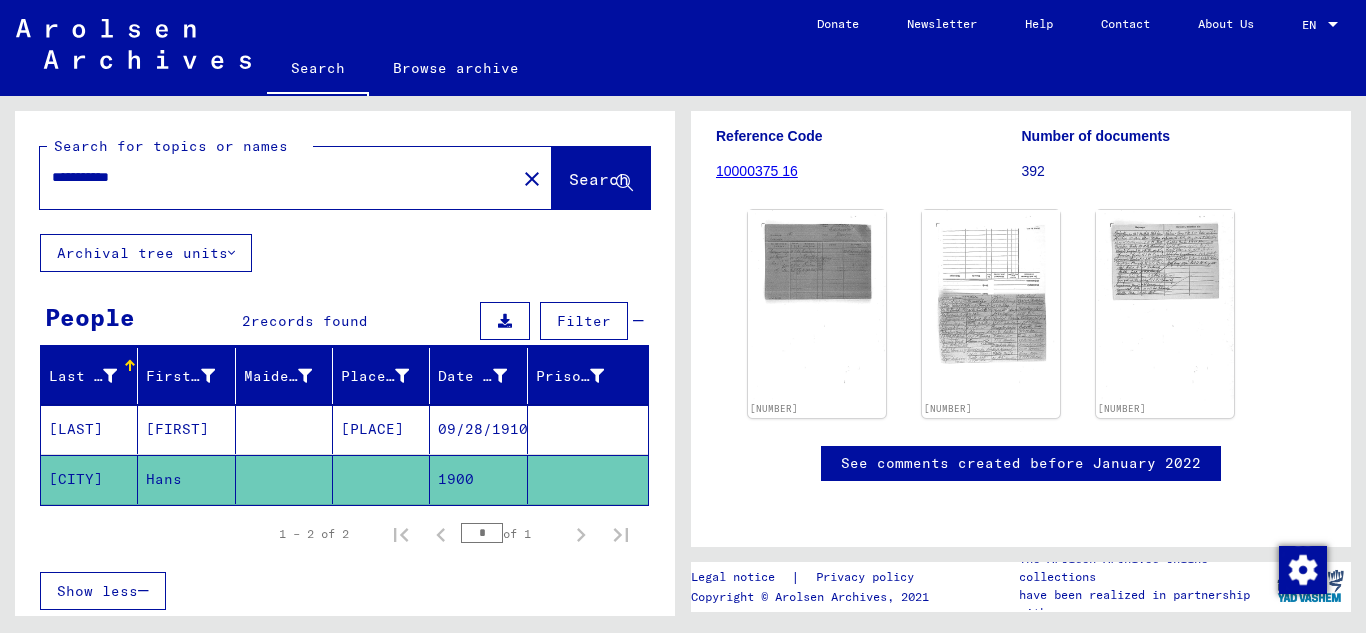 scroll, scrollTop: 202, scrollLeft: 0, axis: vertical 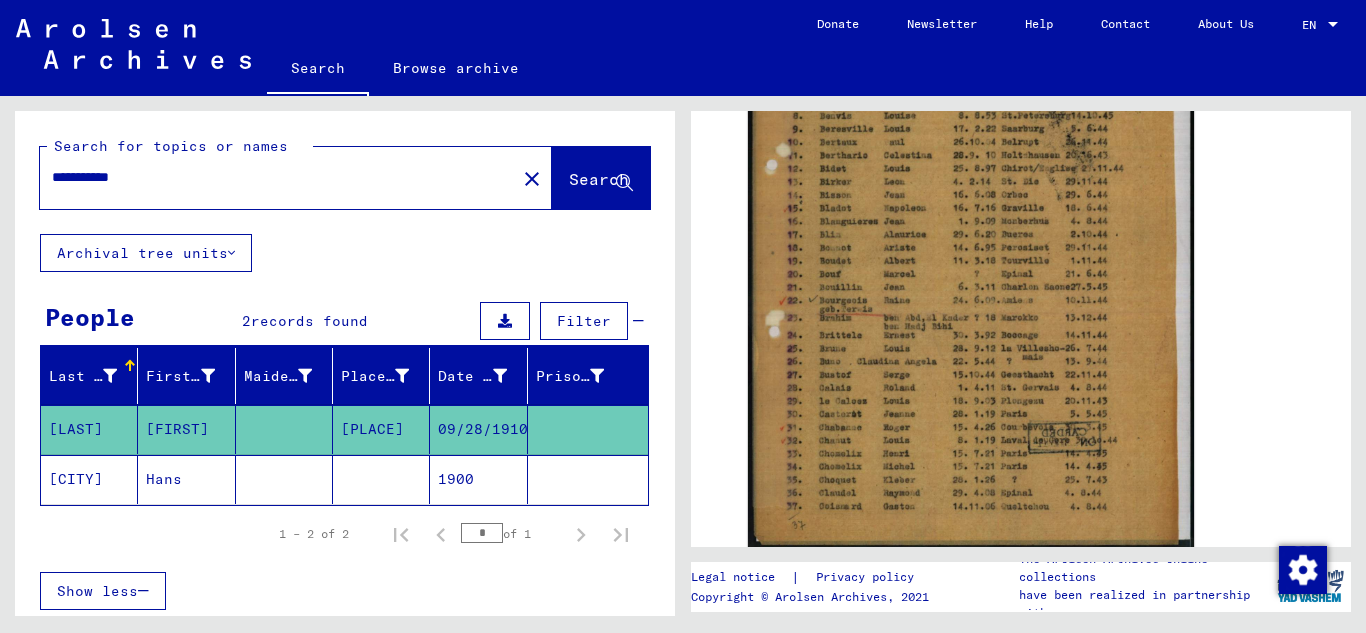 click on "[CITY]" 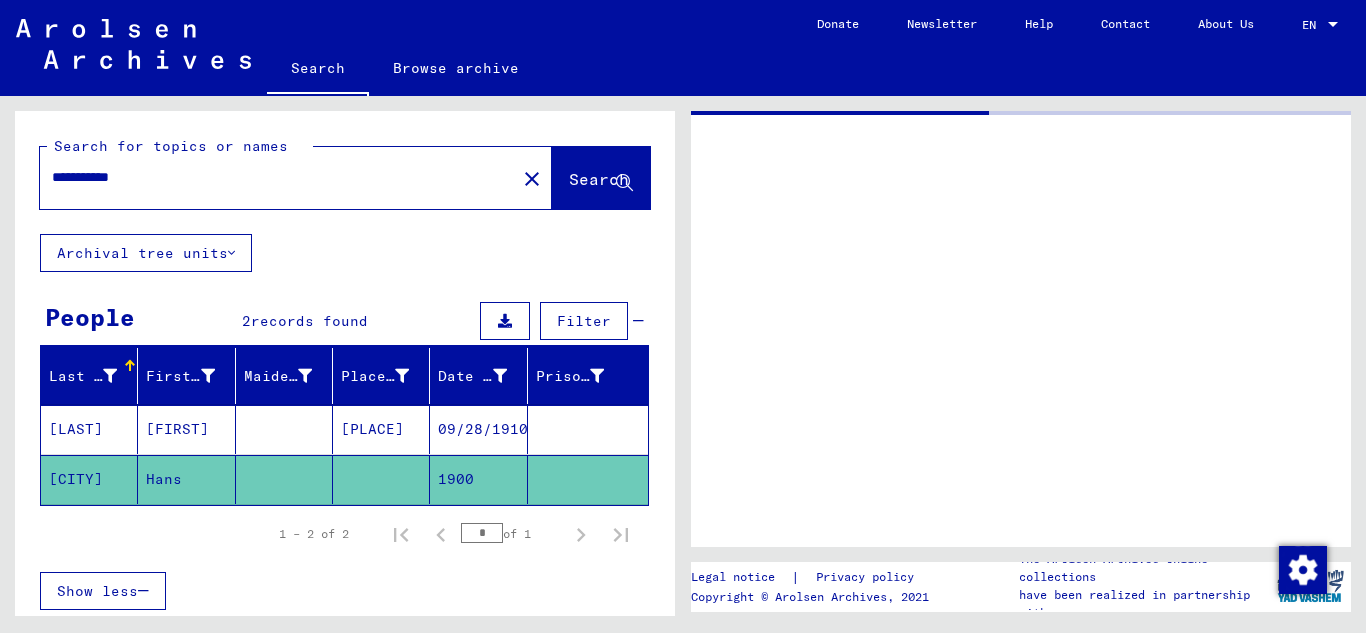 scroll, scrollTop: 0, scrollLeft: 0, axis: both 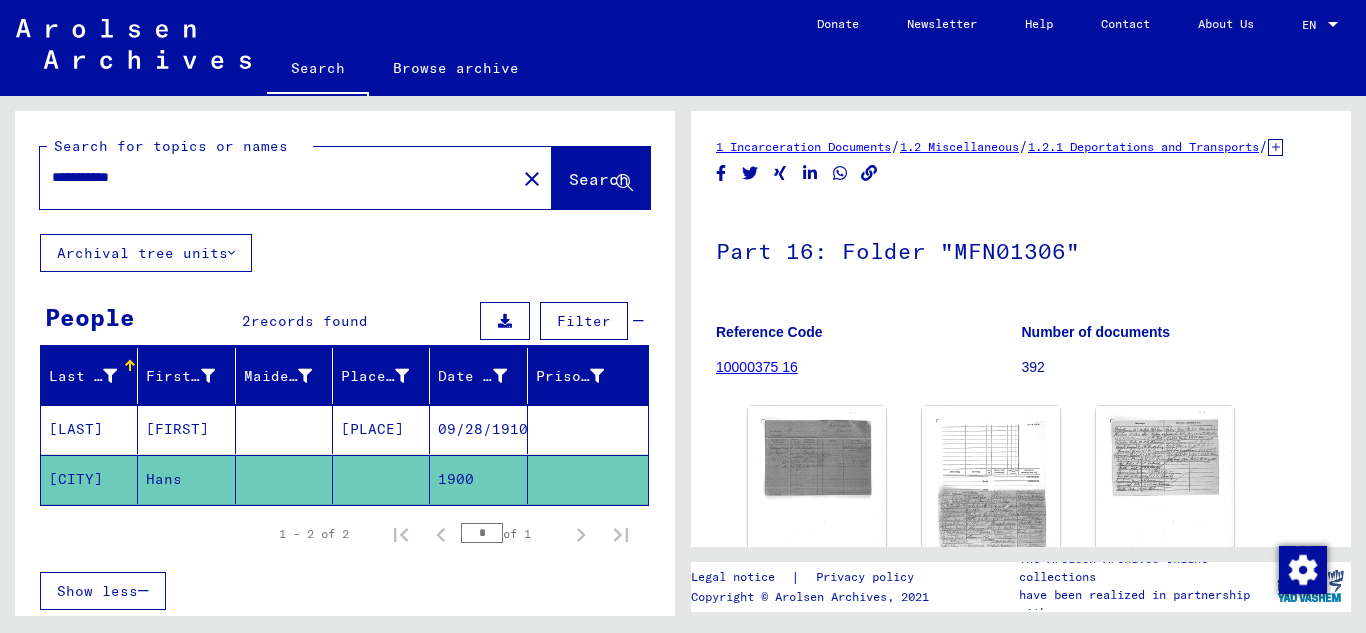 click on "**********" 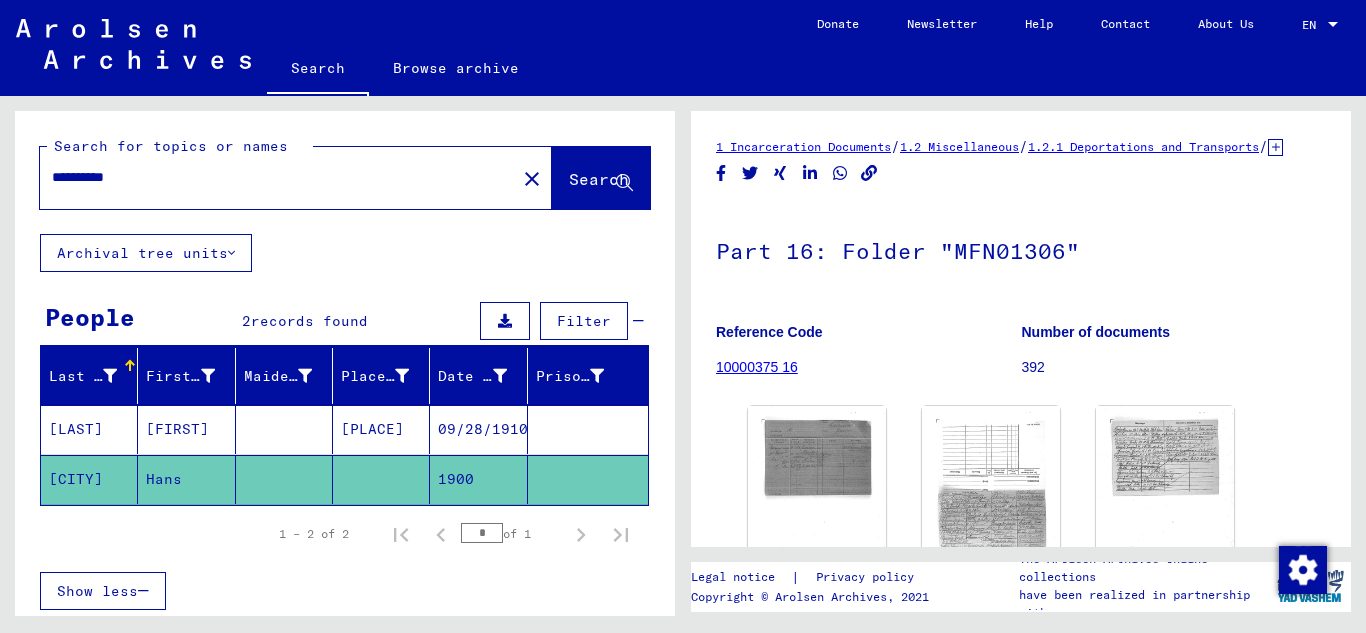 type on "**********" 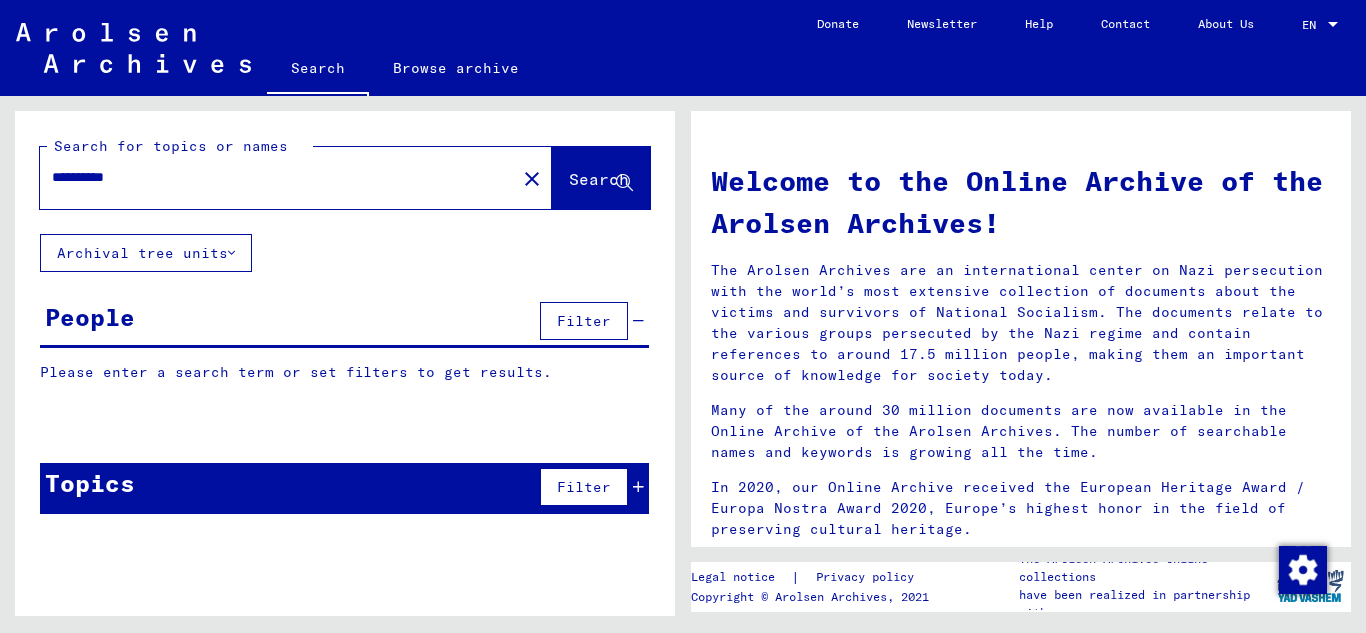 click on "Search" 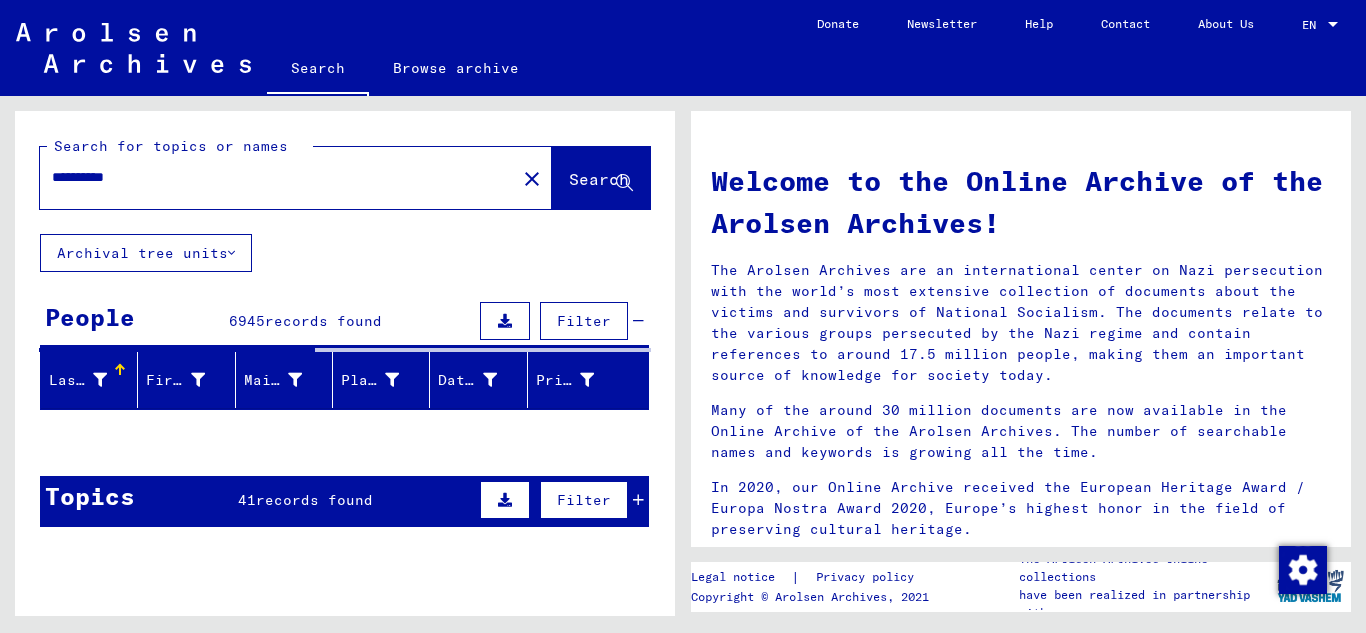 click on "Archival tree units" 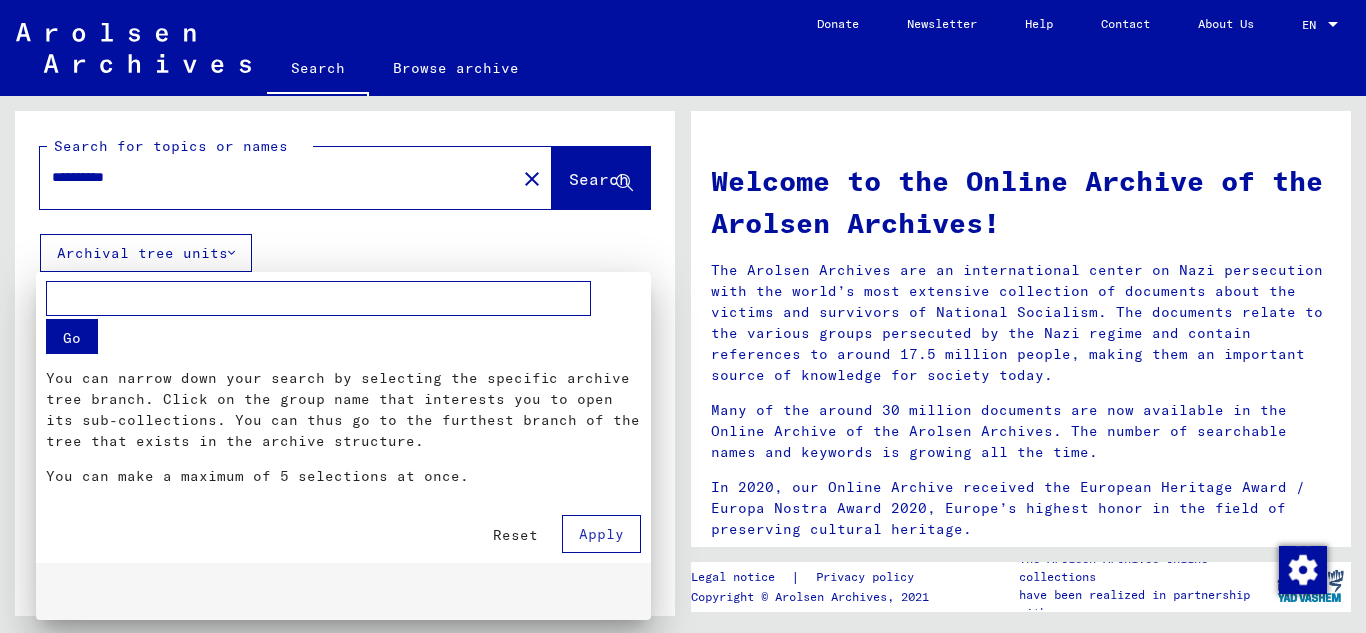 click at bounding box center (683, 316) 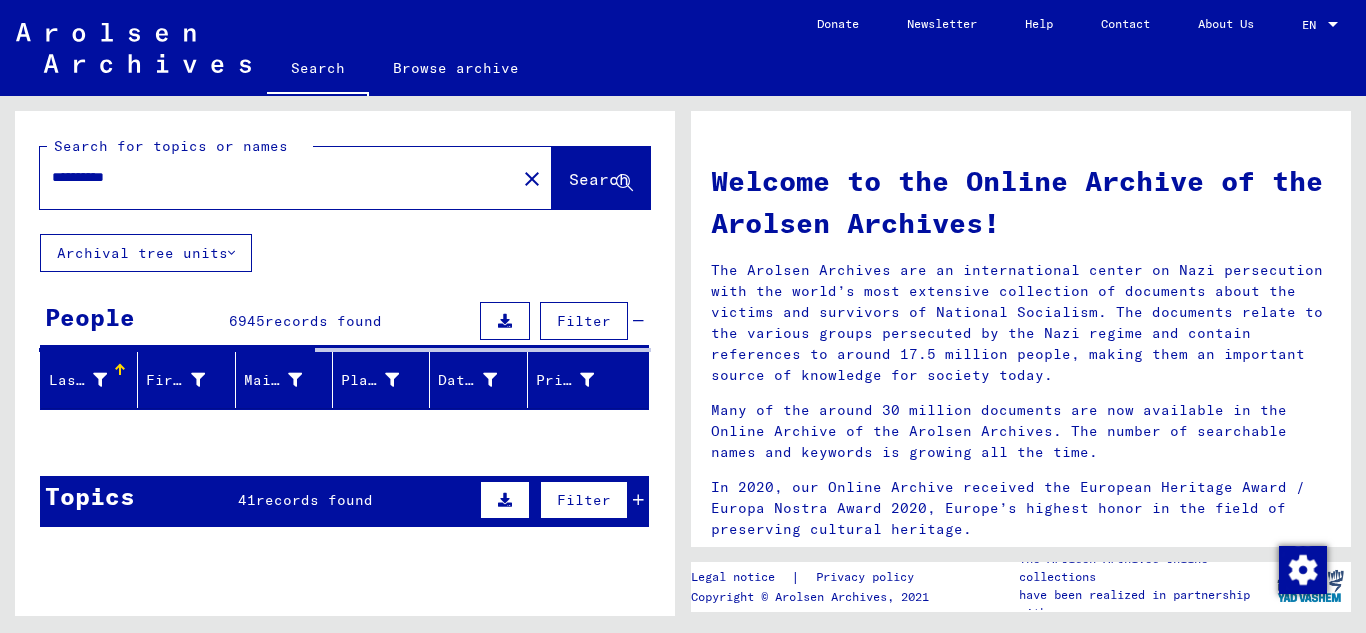 click on "Lists of names and correspondence of the community of [CITY]" 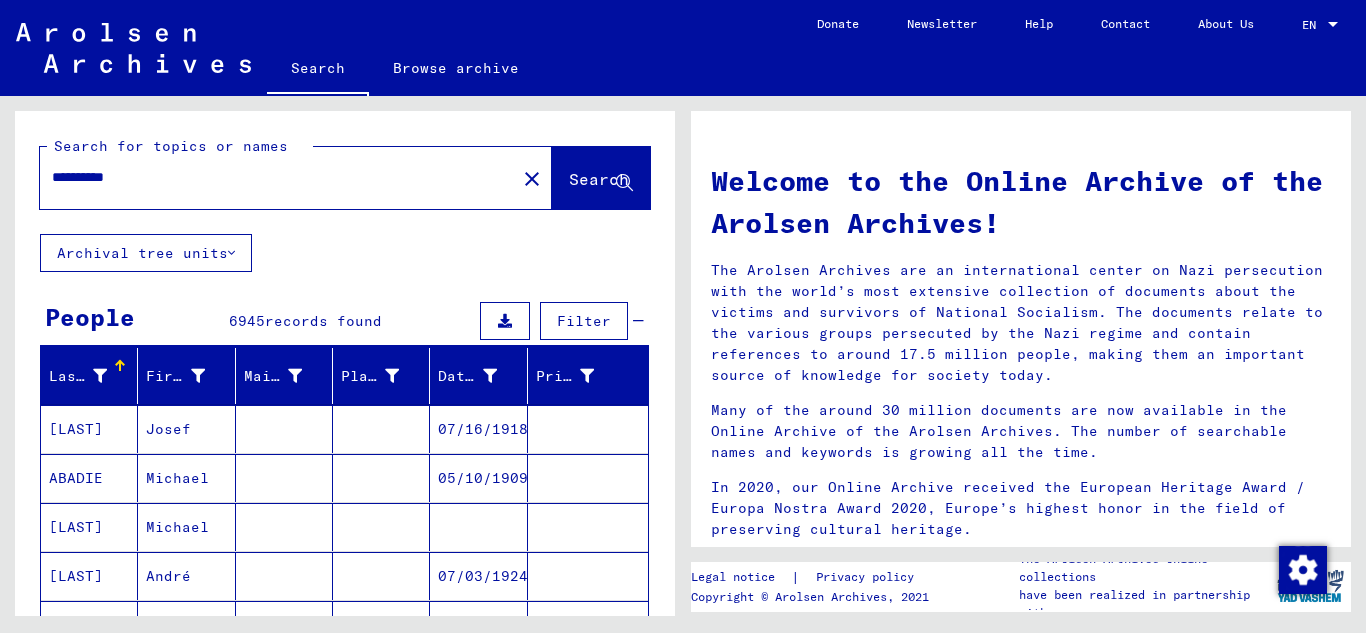 scroll, scrollTop: 156, scrollLeft: 0, axis: vertical 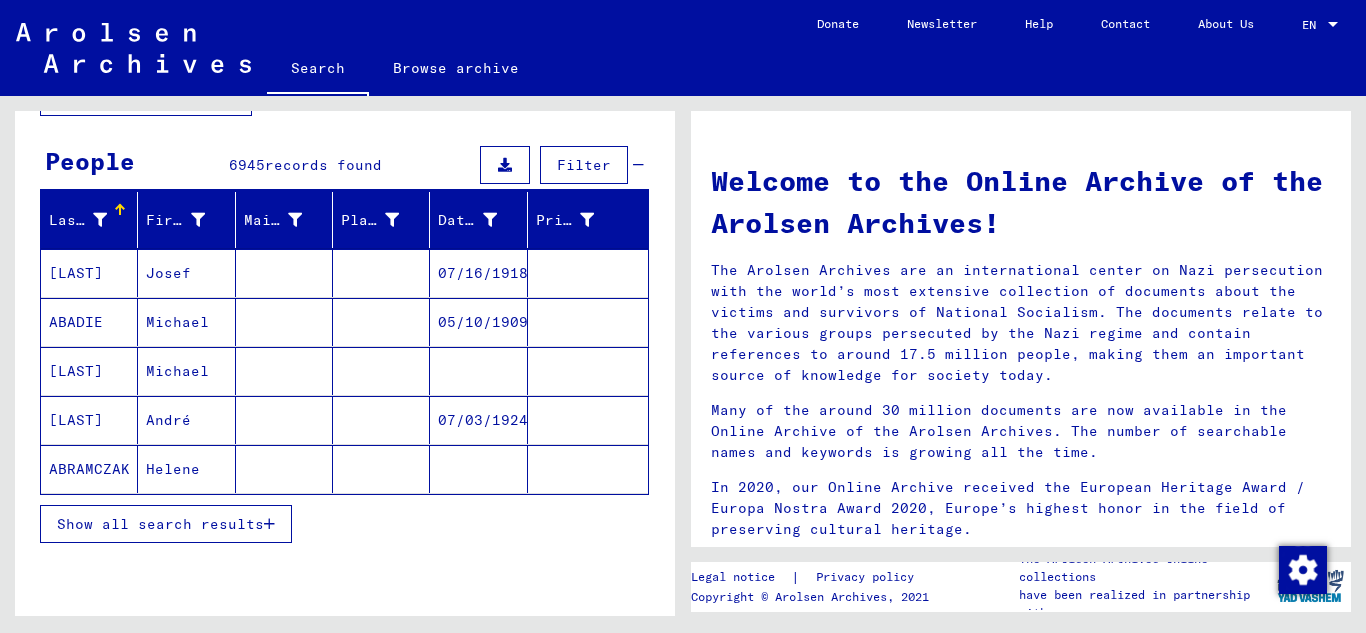 click on "Last Name" at bounding box center (78, 220) 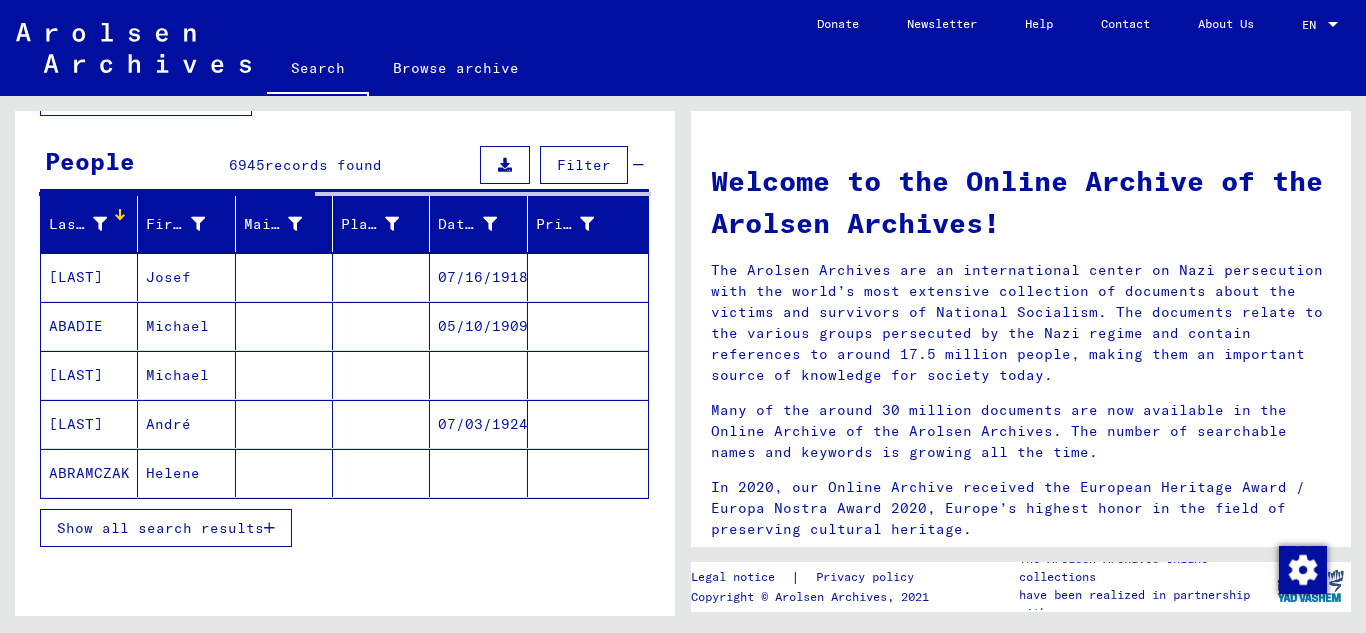 click on "Filter" at bounding box center [584, 165] 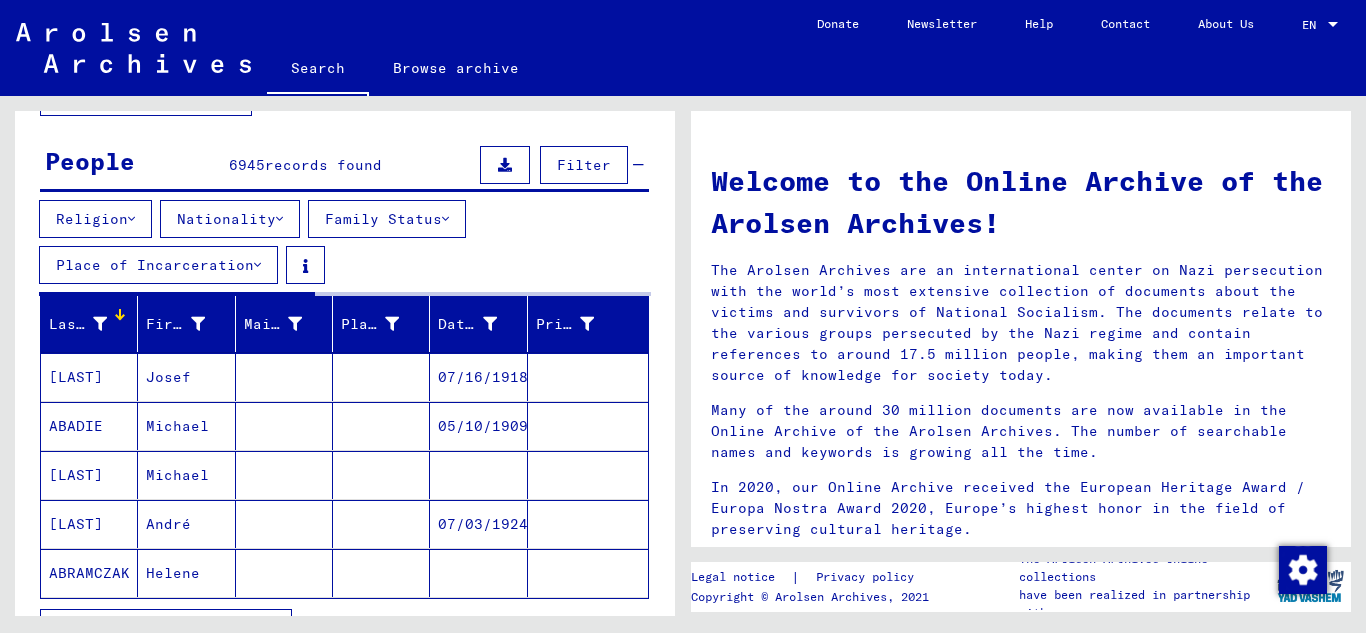 type 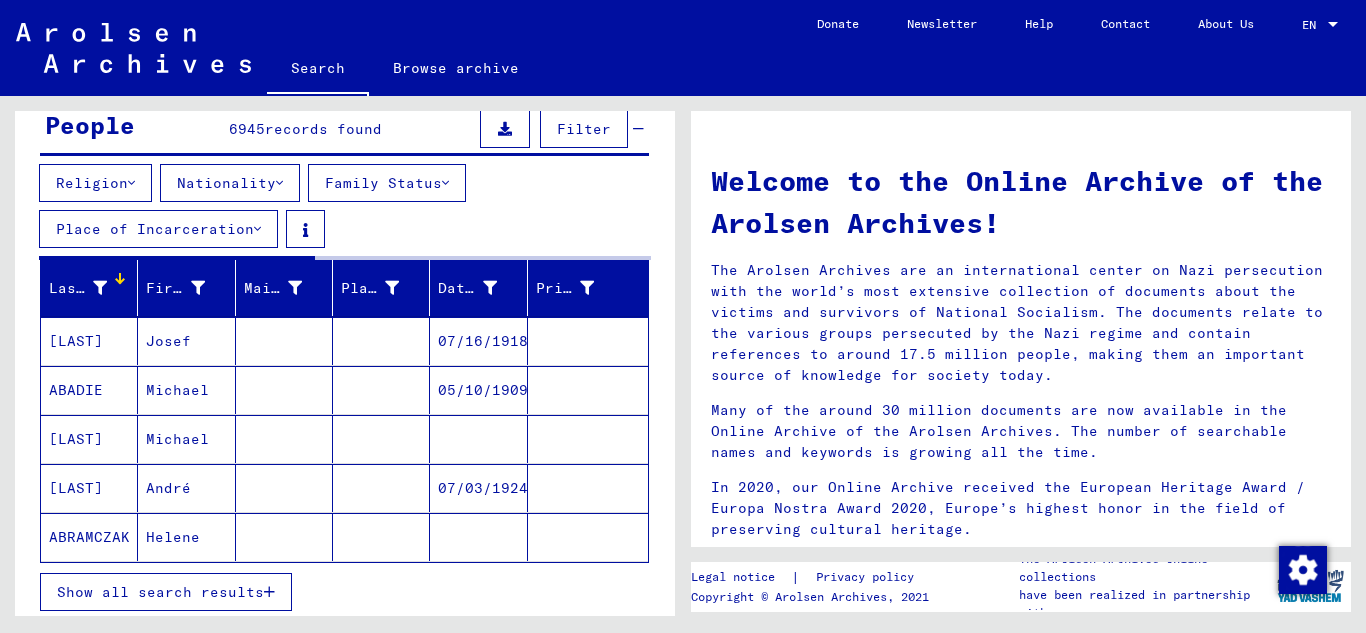 scroll, scrollTop: 196, scrollLeft: 0, axis: vertical 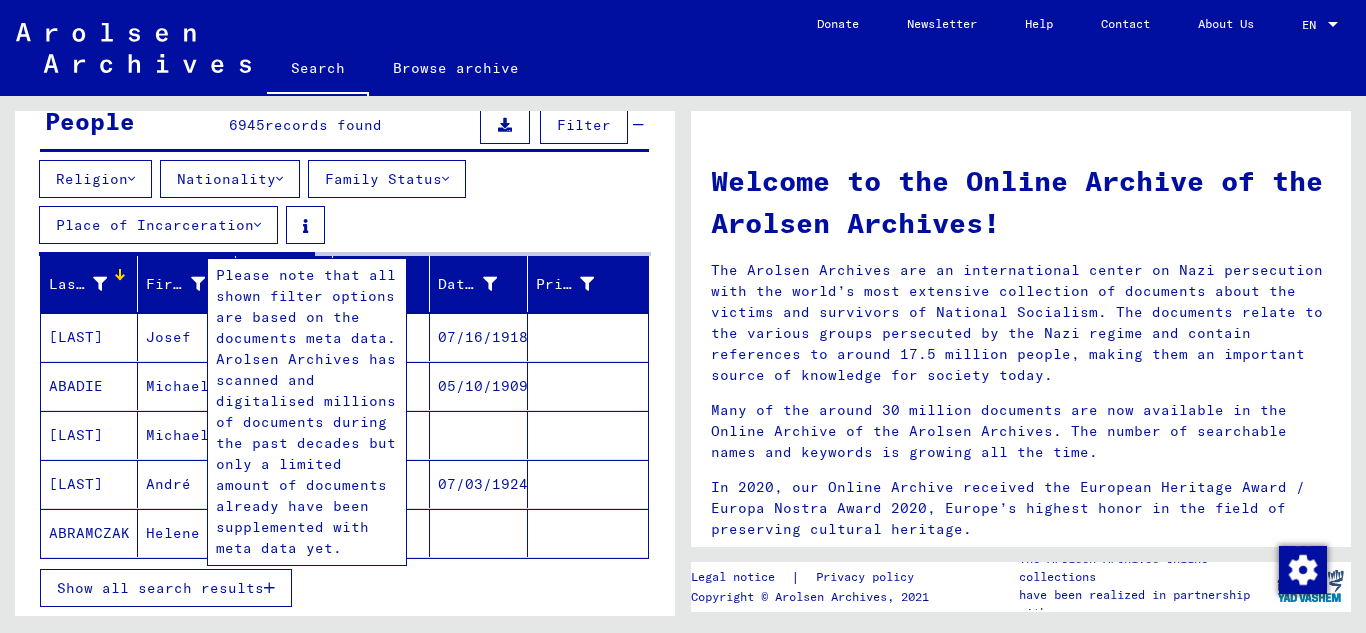 click on "Place of Incarceration" at bounding box center [158, 225] 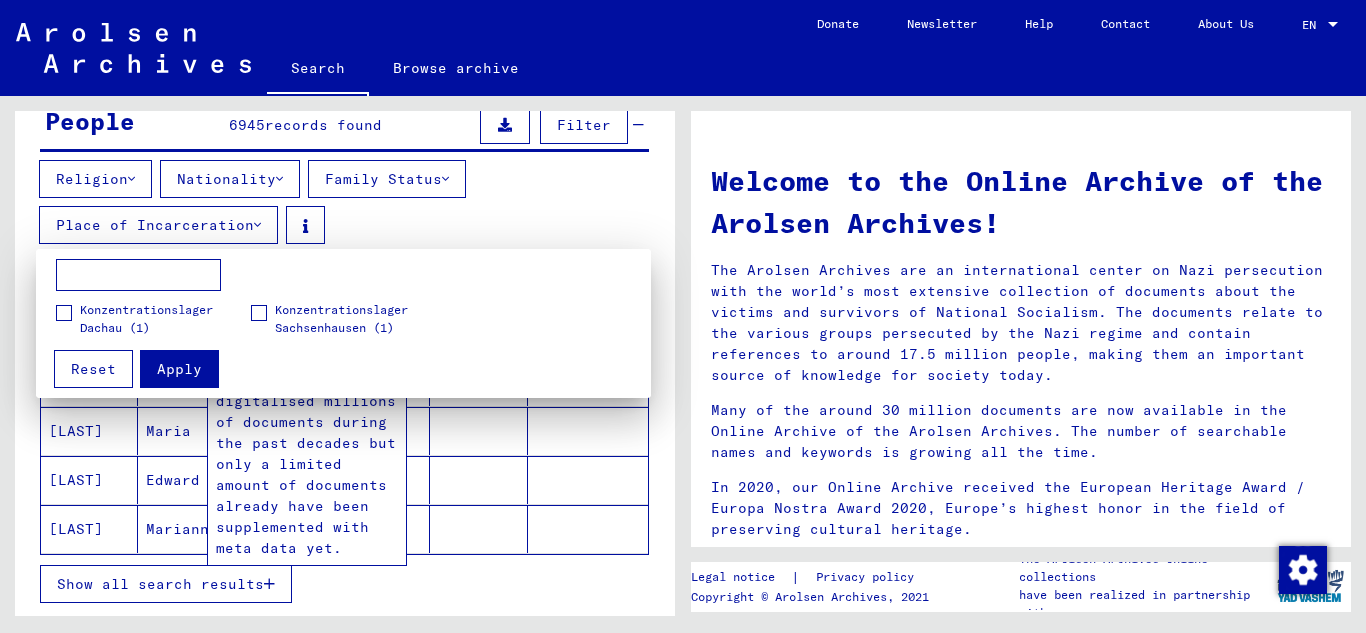 scroll, scrollTop: 179, scrollLeft: 0, axis: vertical 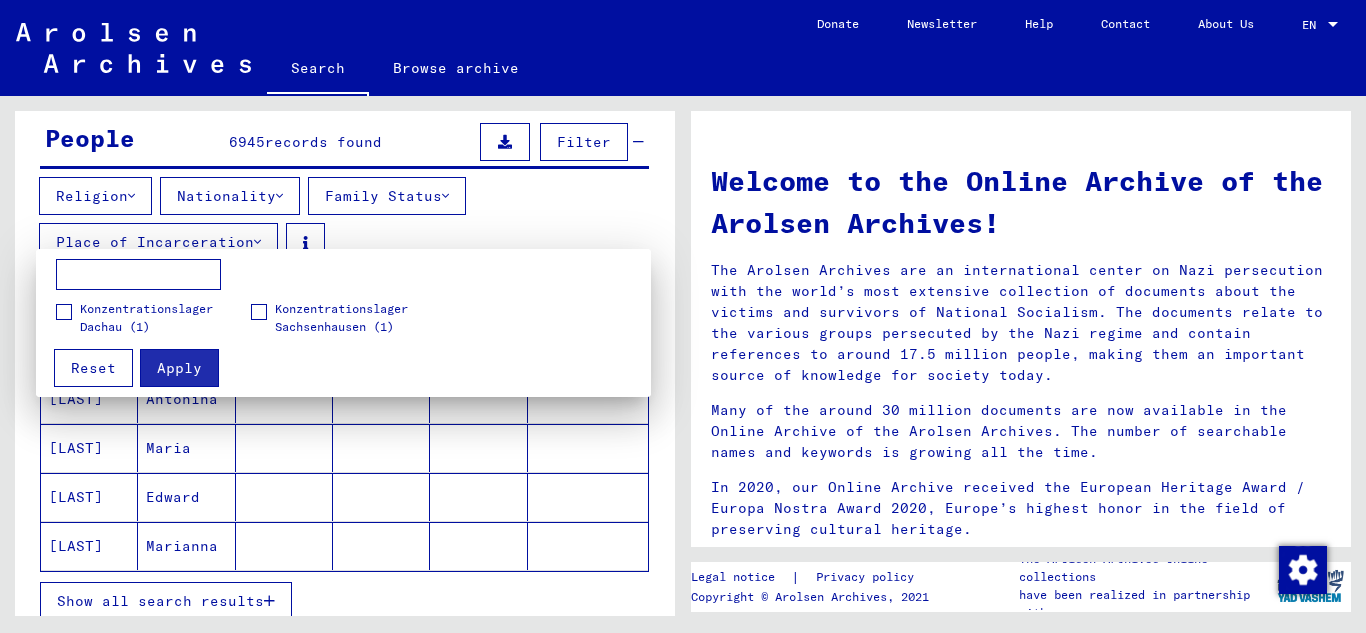 click at bounding box center [683, 316] 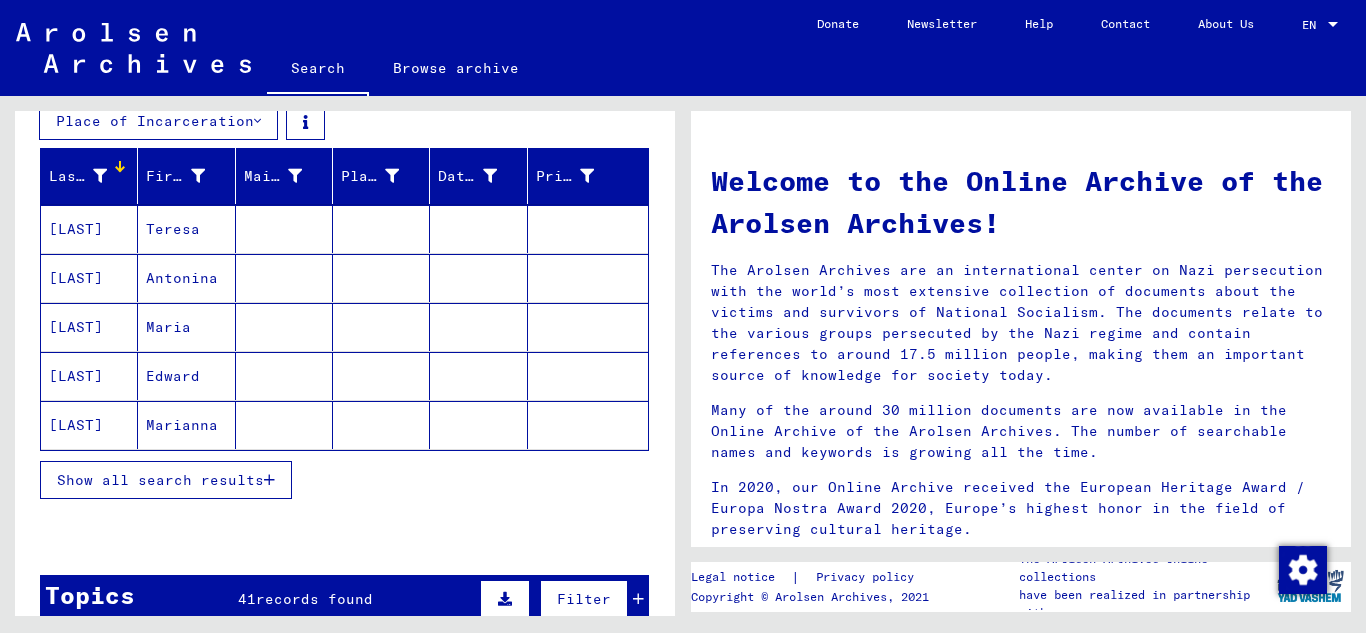 scroll, scrollTop: 304, scrollLeft: 0, axis: vertical 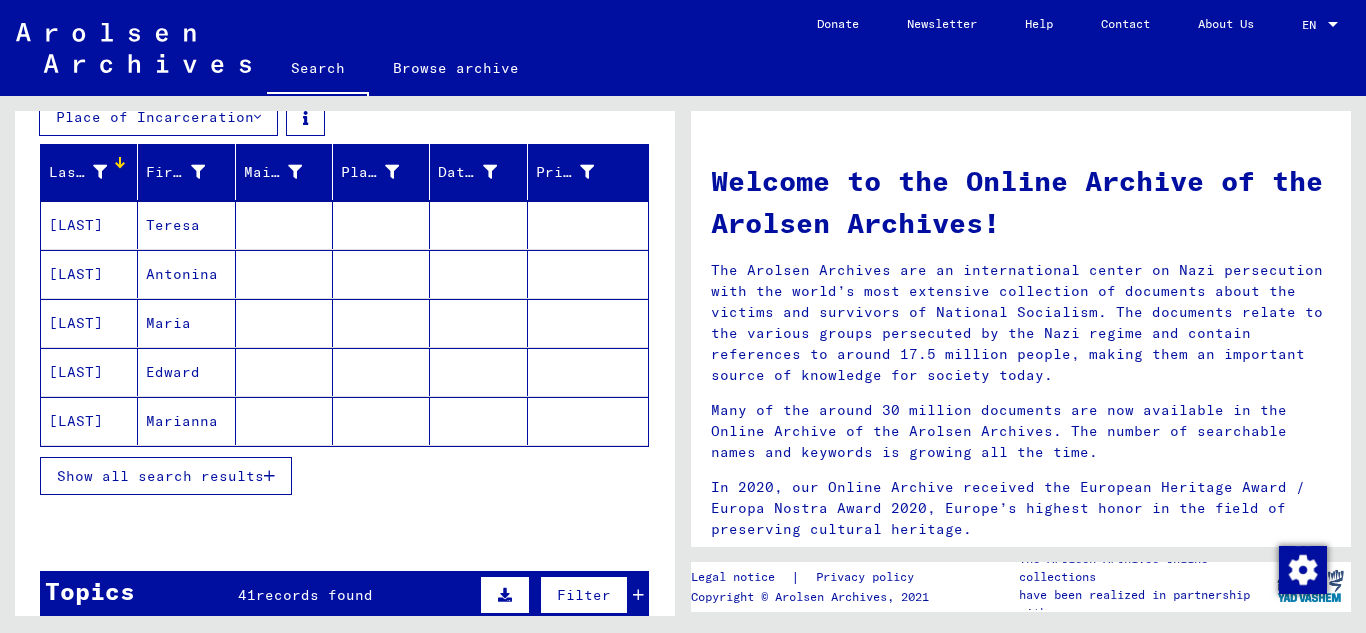 click on "Show all search results" at bounding box center [160, 476] 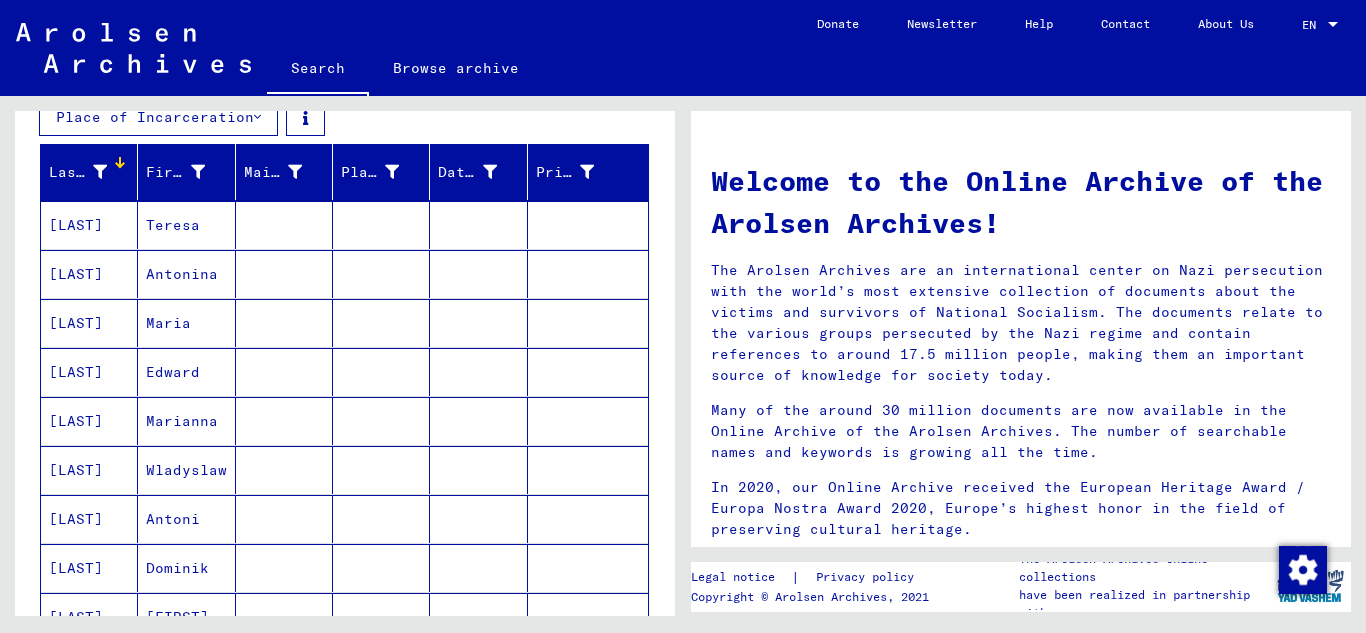 click on "Last Name" at bounding box center (78, 172) 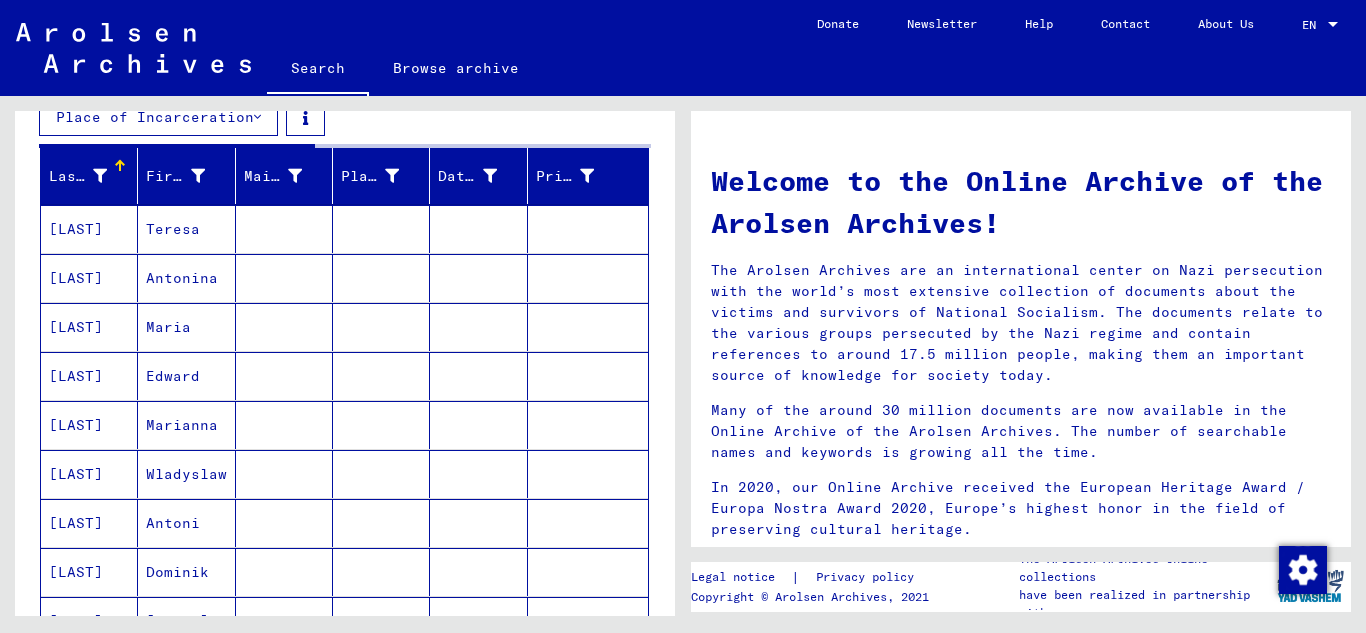 click on "**********" 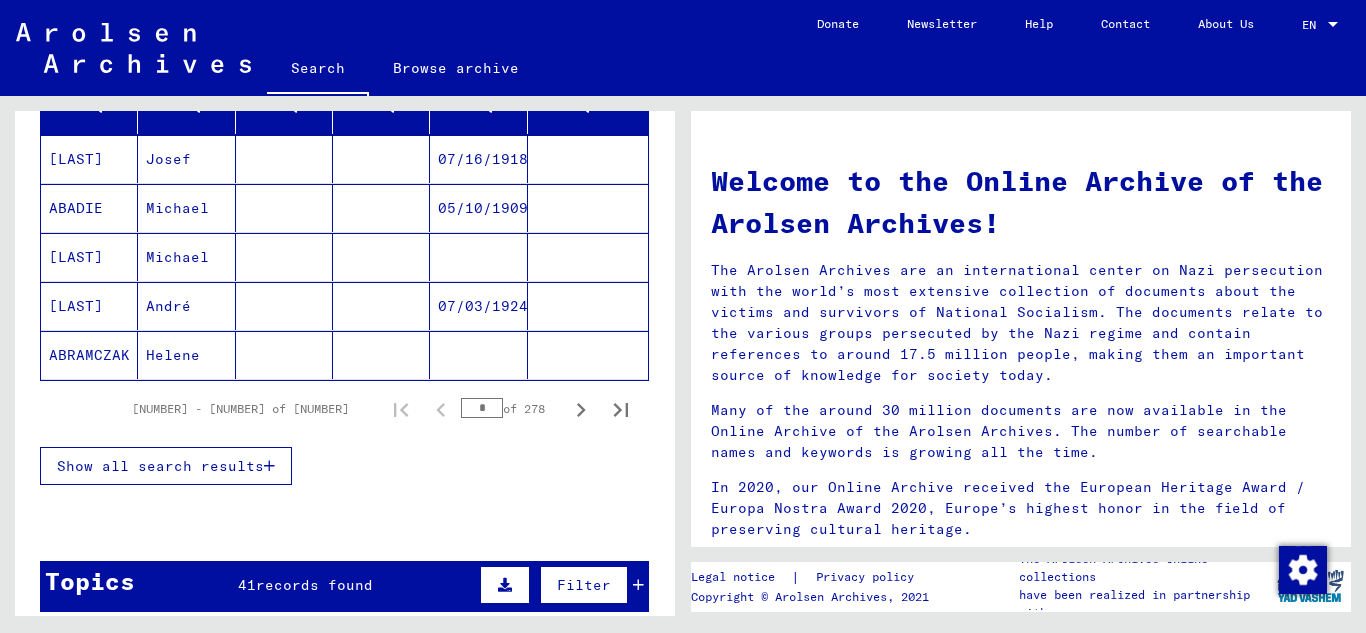 scroll, scrollTop: 371, scrollLeft: 0, axis: vertical 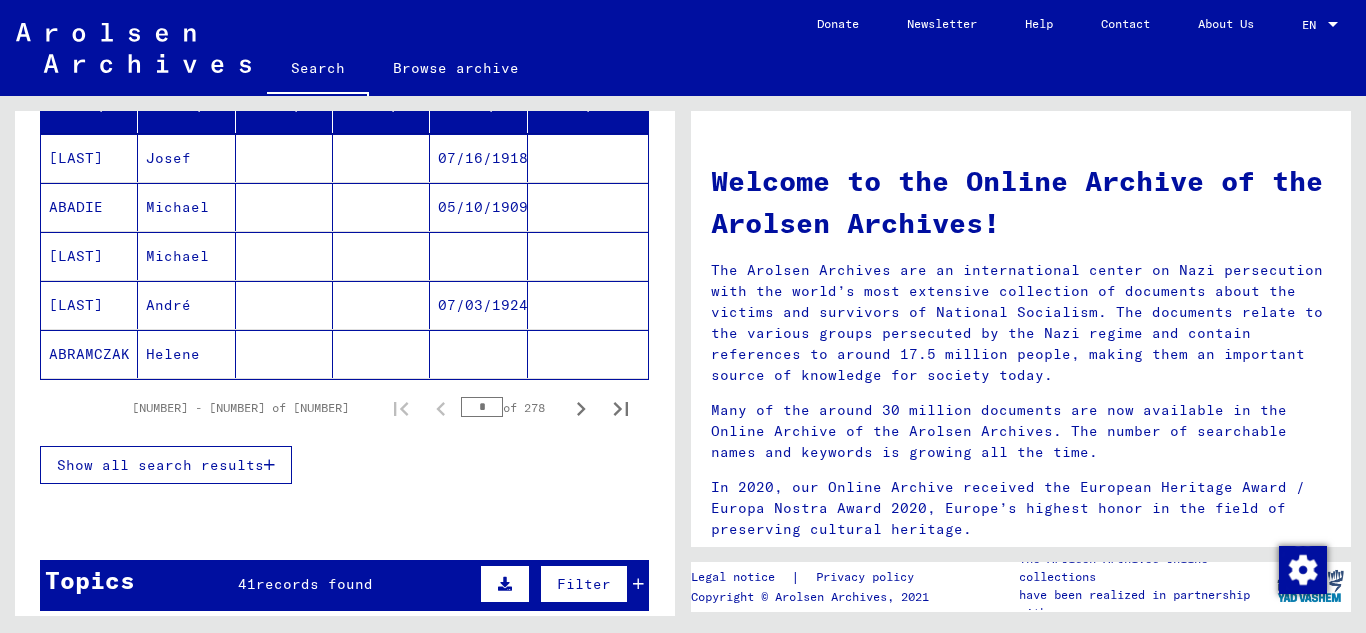 click on "Show all search results" at bounding box center [160, 465] 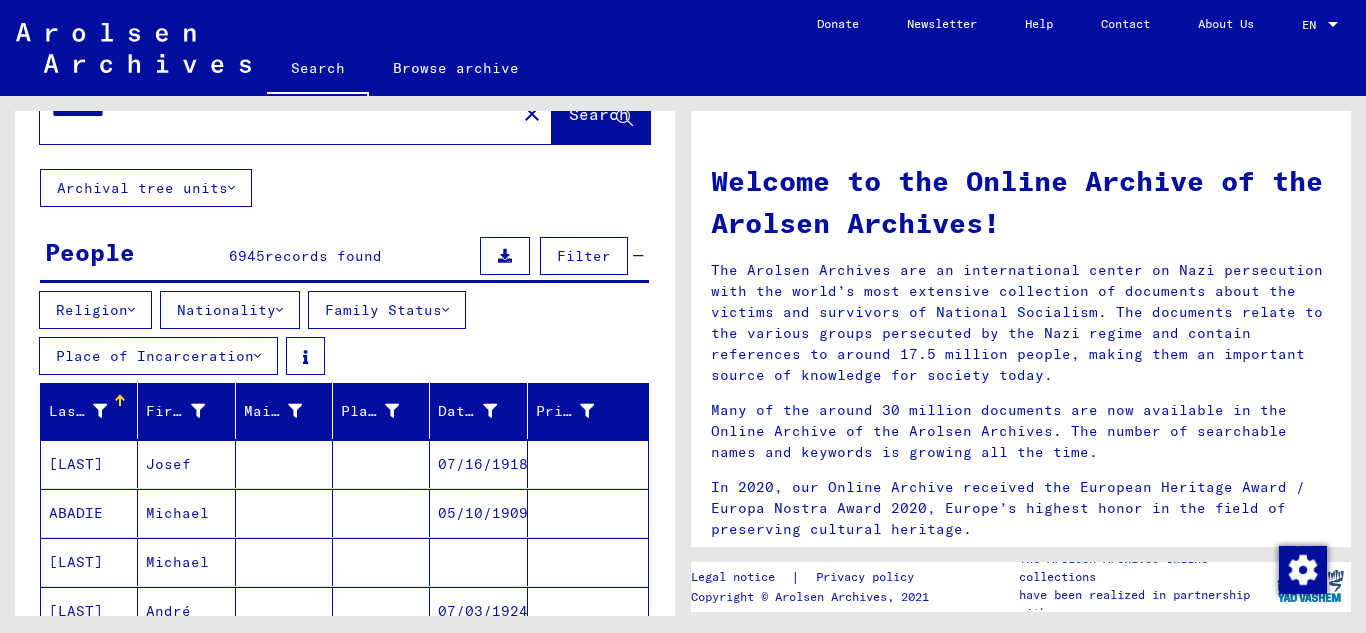 scroll, scrollTop: 8, scrollLeft: 0, axis: vertical 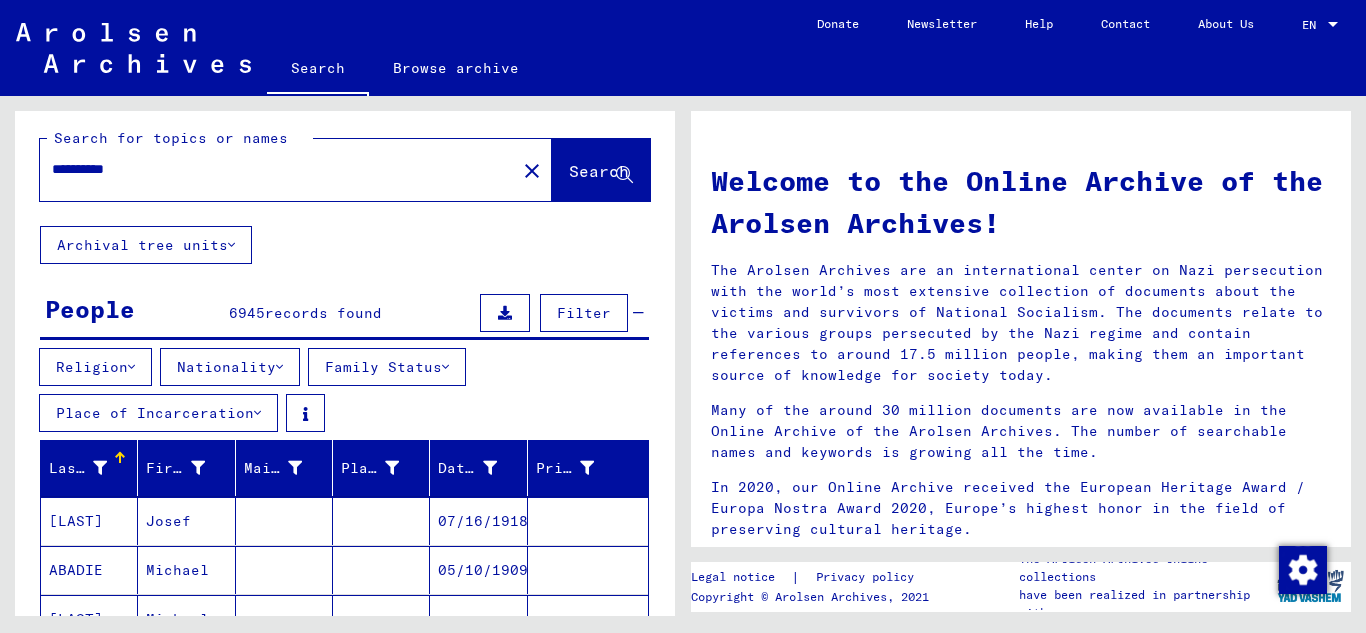 click on "Prisoner #" at bounding box center [565, 468] 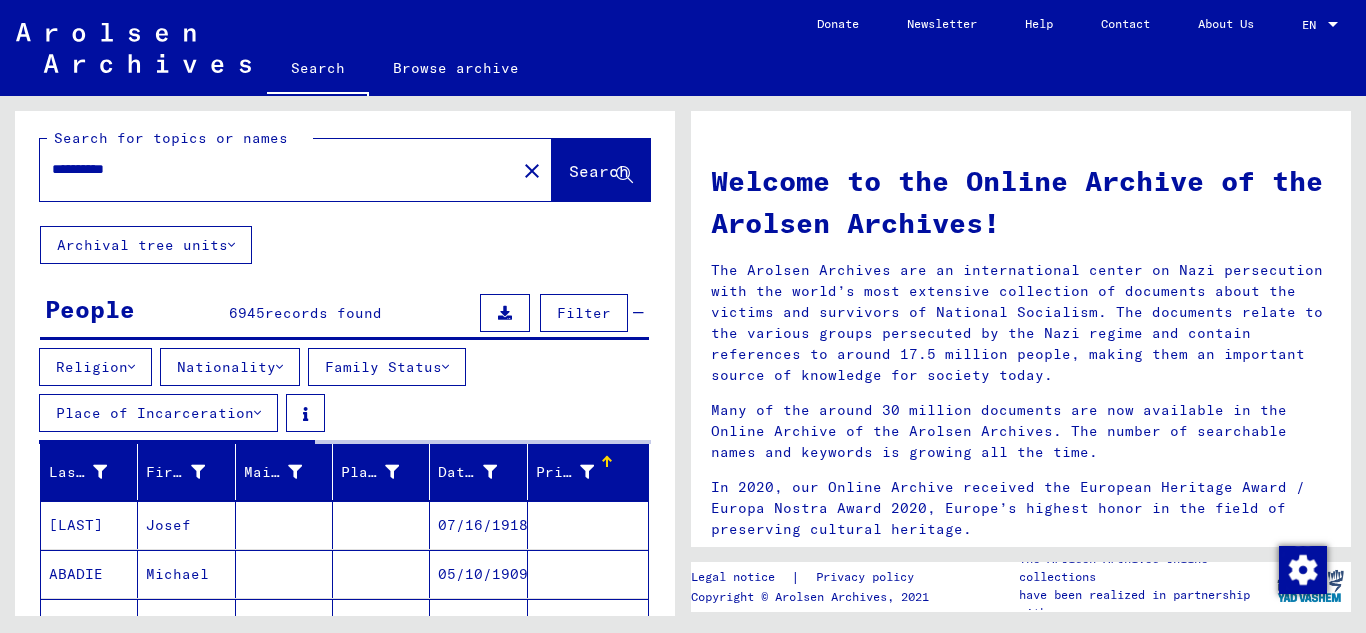 click on "**********" 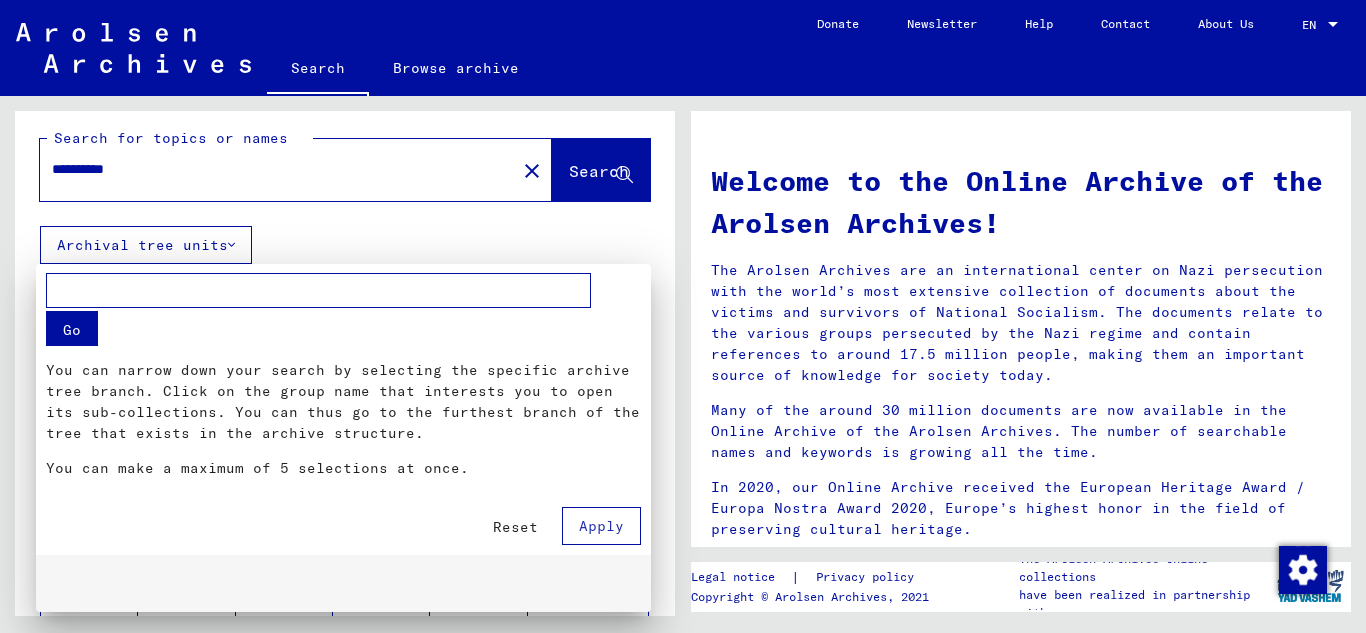 click at bounding box center (318, 290) 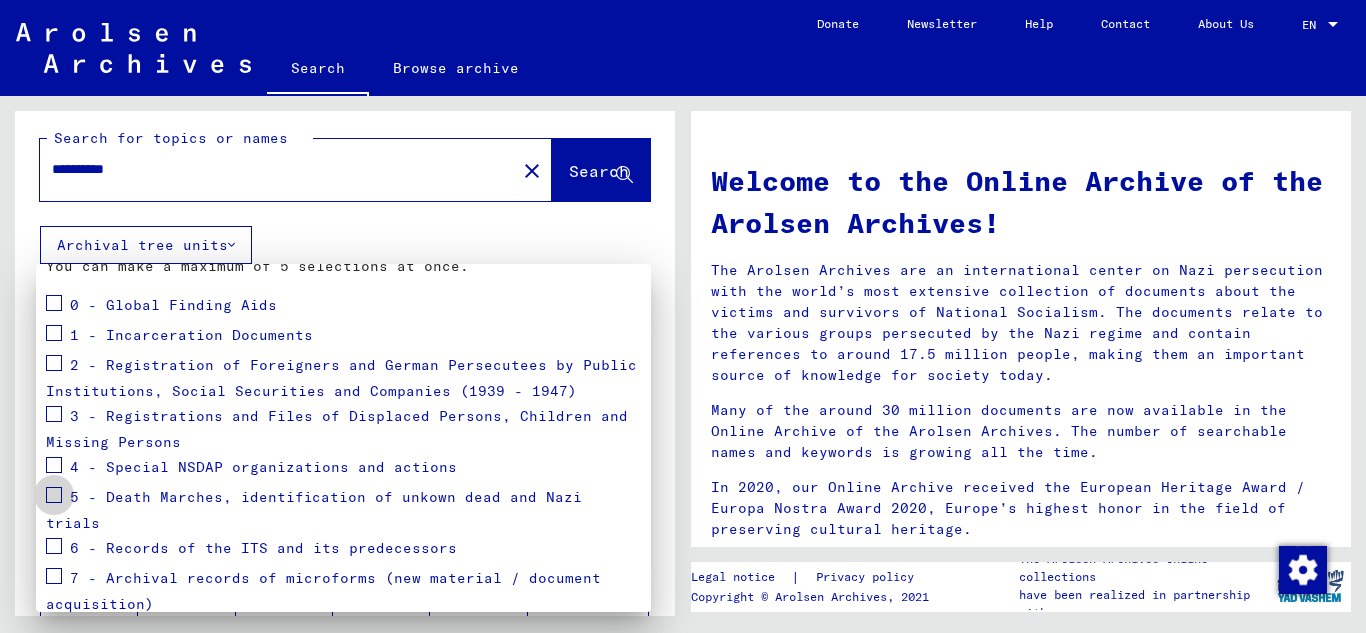 scroll, scrollTop: 215, scrollLeft: 0, axis: vertical 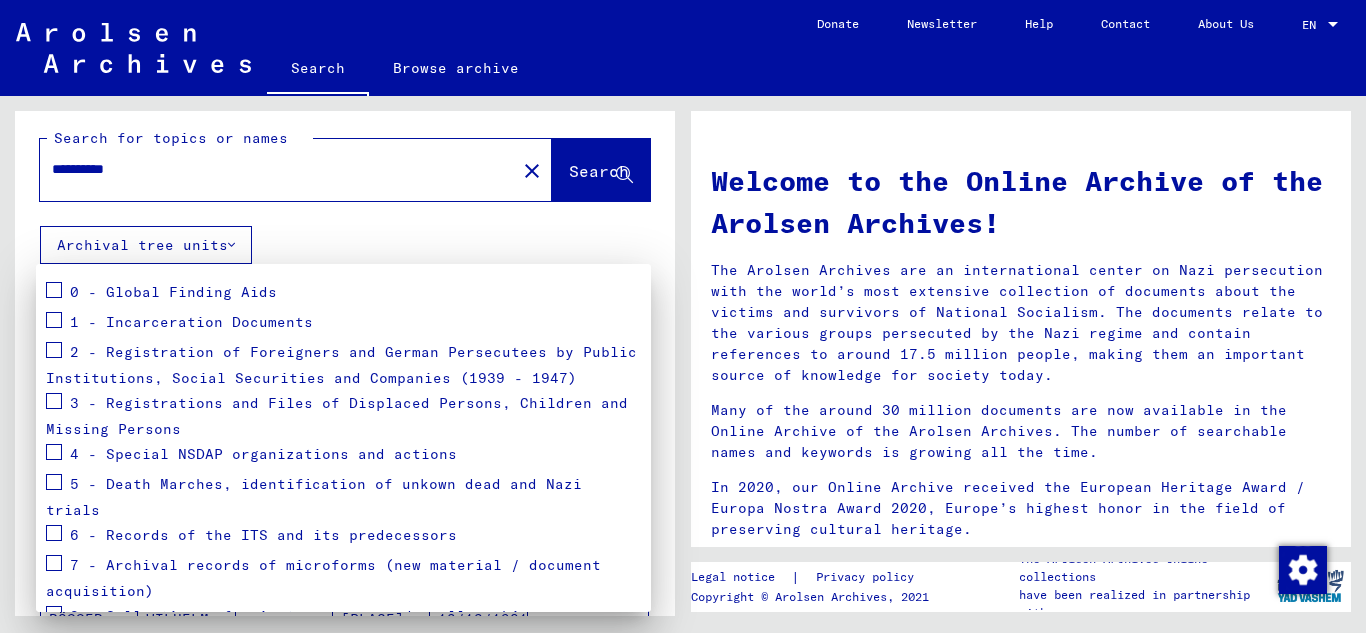 click at bounding box center [54, 485] 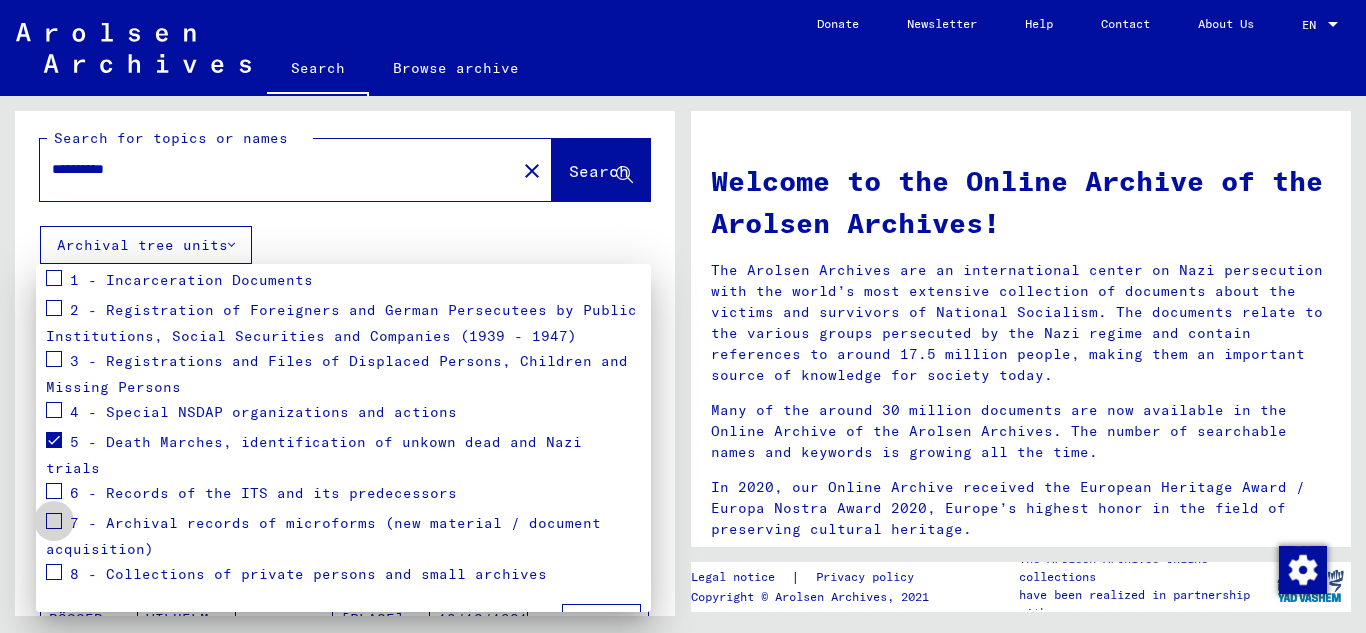 scroll, scrollTop: 276, scrollLeft: 0, axis: vertical 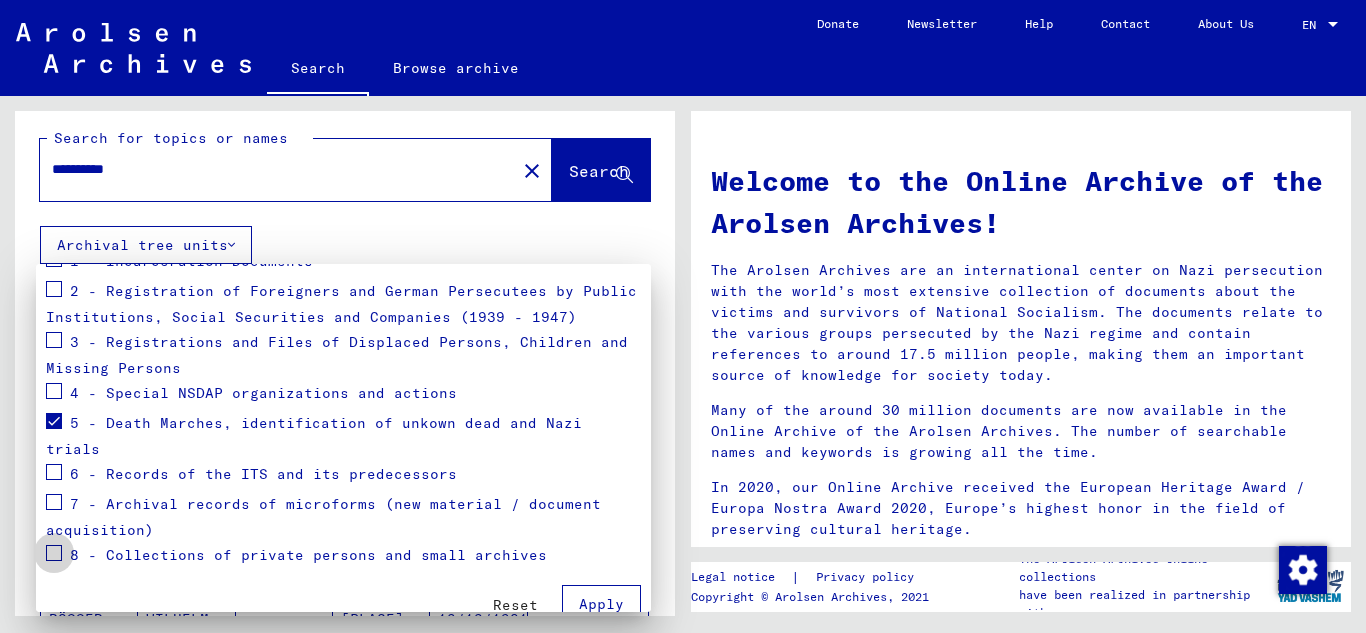 click at bounding box center (54, 553) 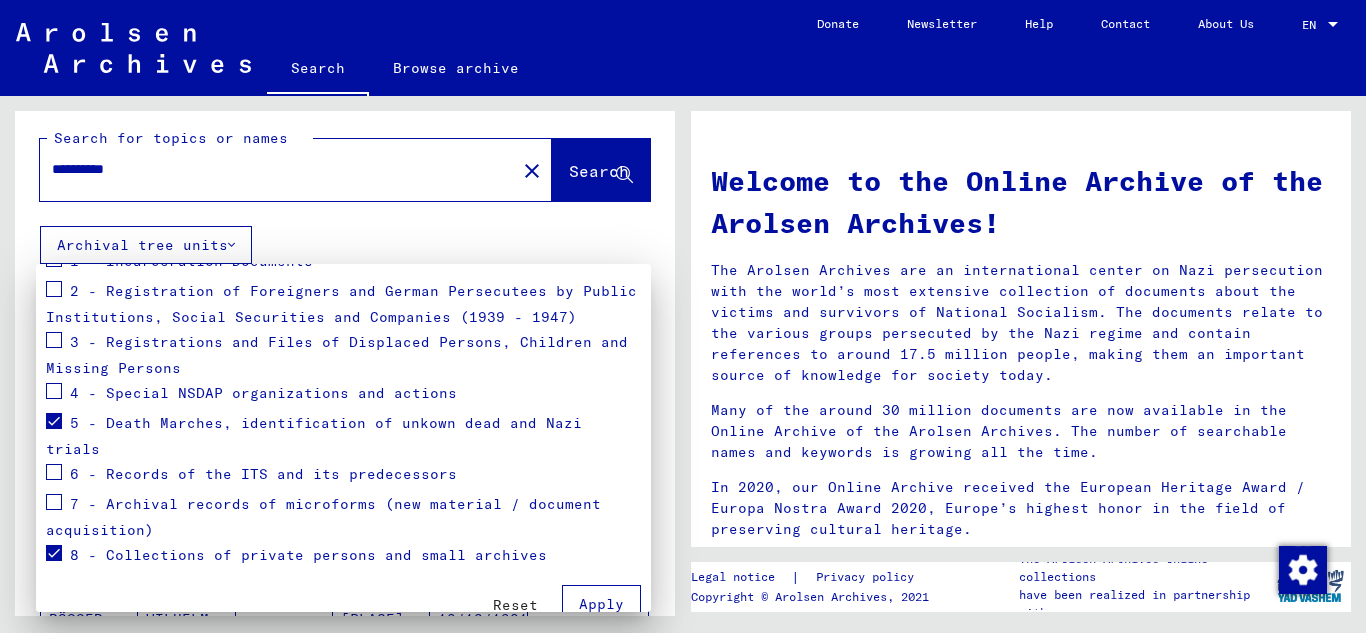 click on "Apply" at bounding box center [601, 604] 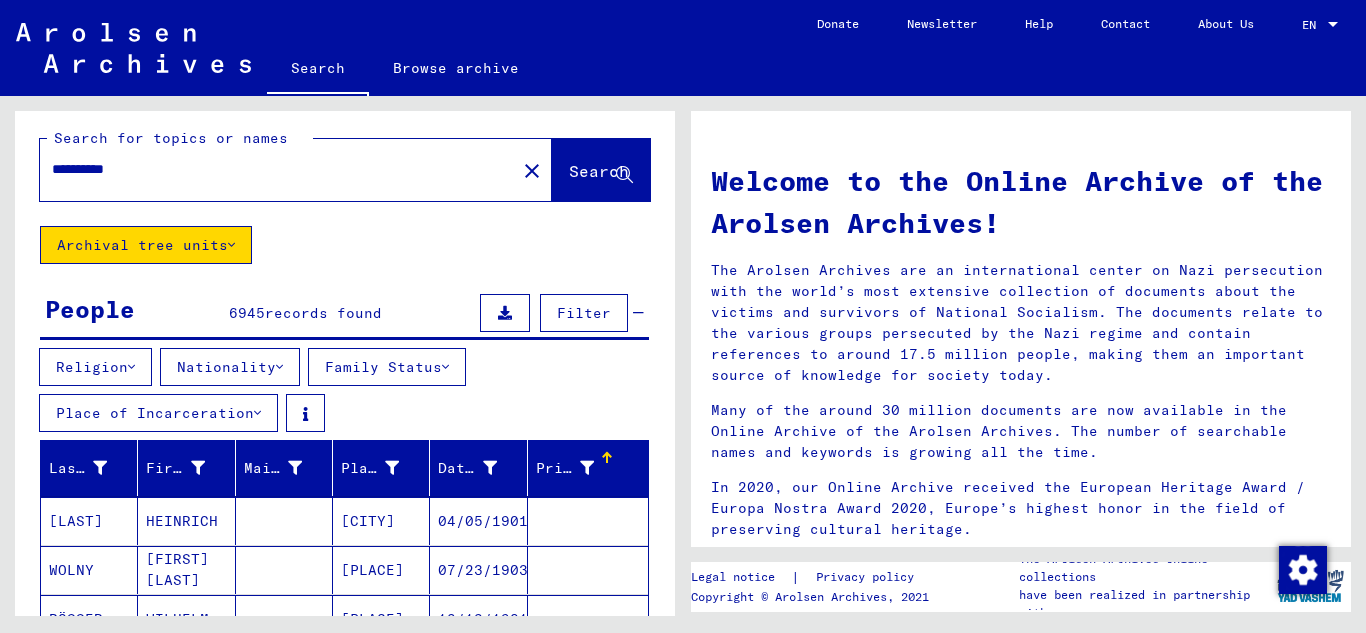 click on "**********" at bounding box center (272, 169) 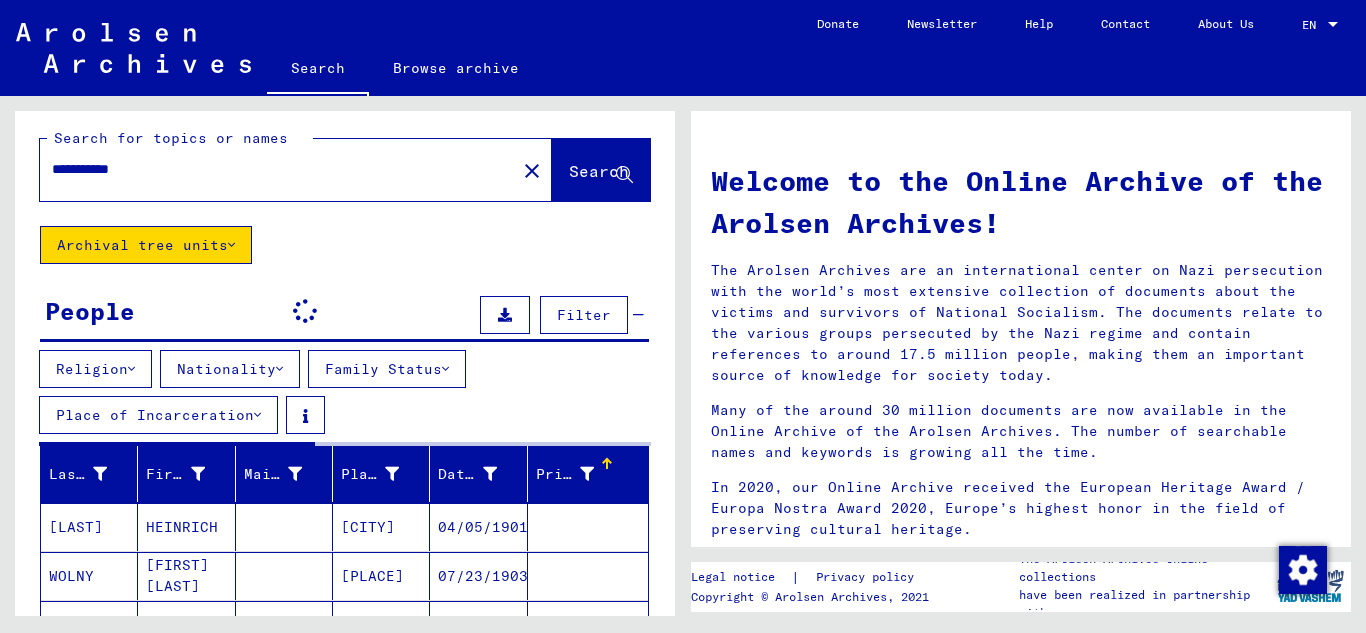 type on "**********" 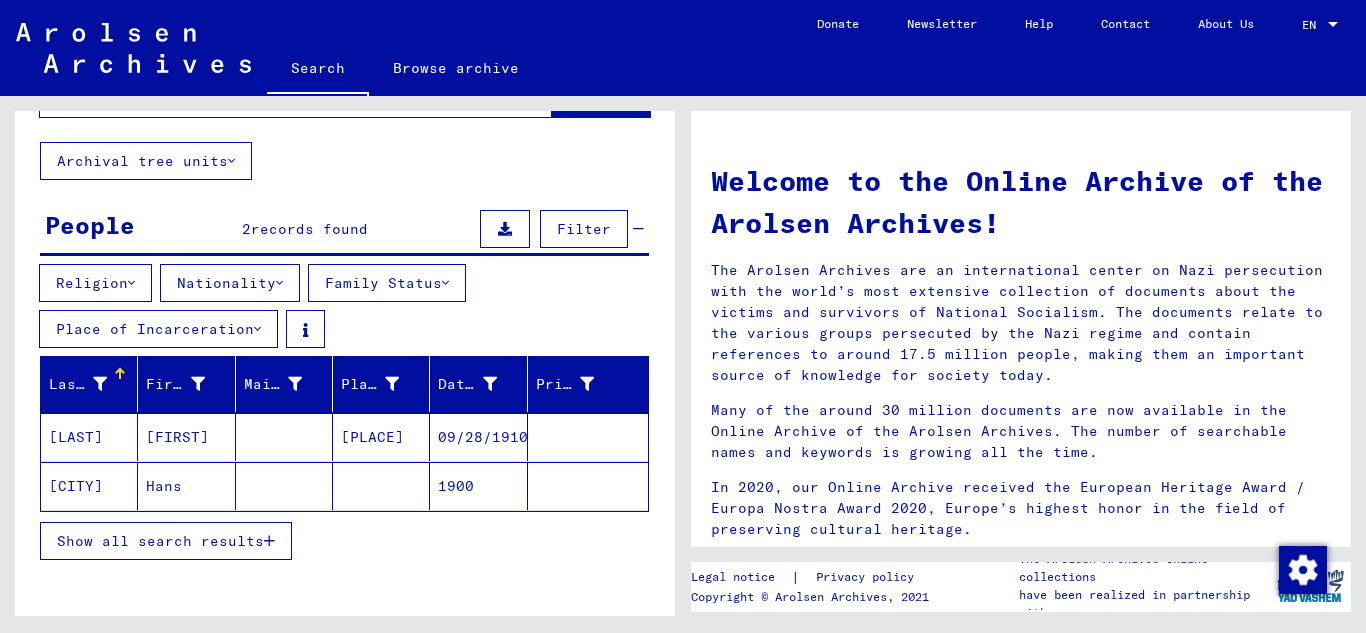scroll, scrollTop: 93, scrollLeft: 0, axis: vertical 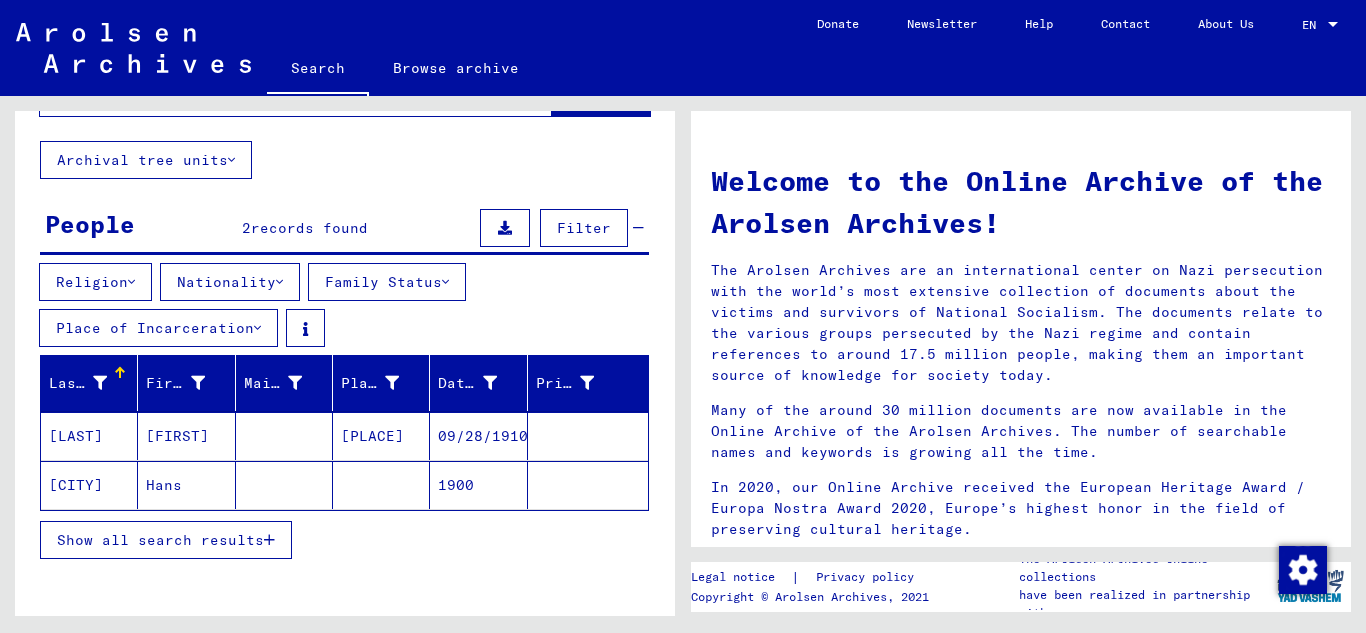 click on "Show all search results" at bounding box center (166, 540) 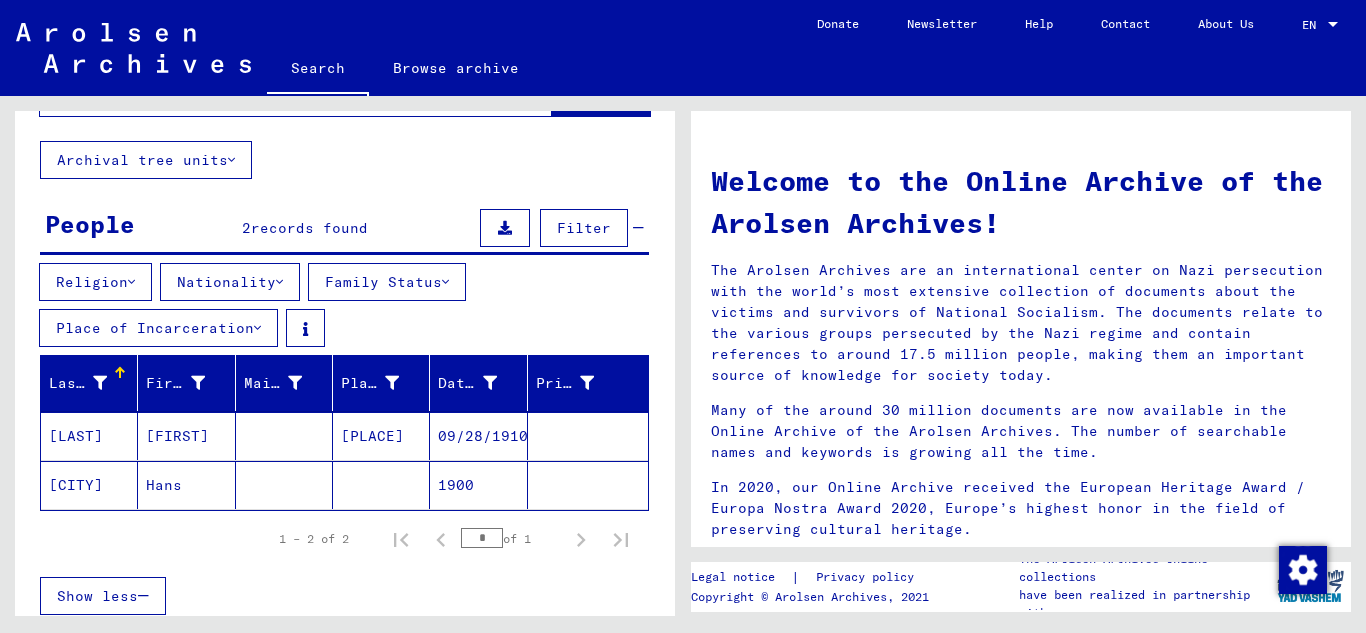 click on "[CITY]" 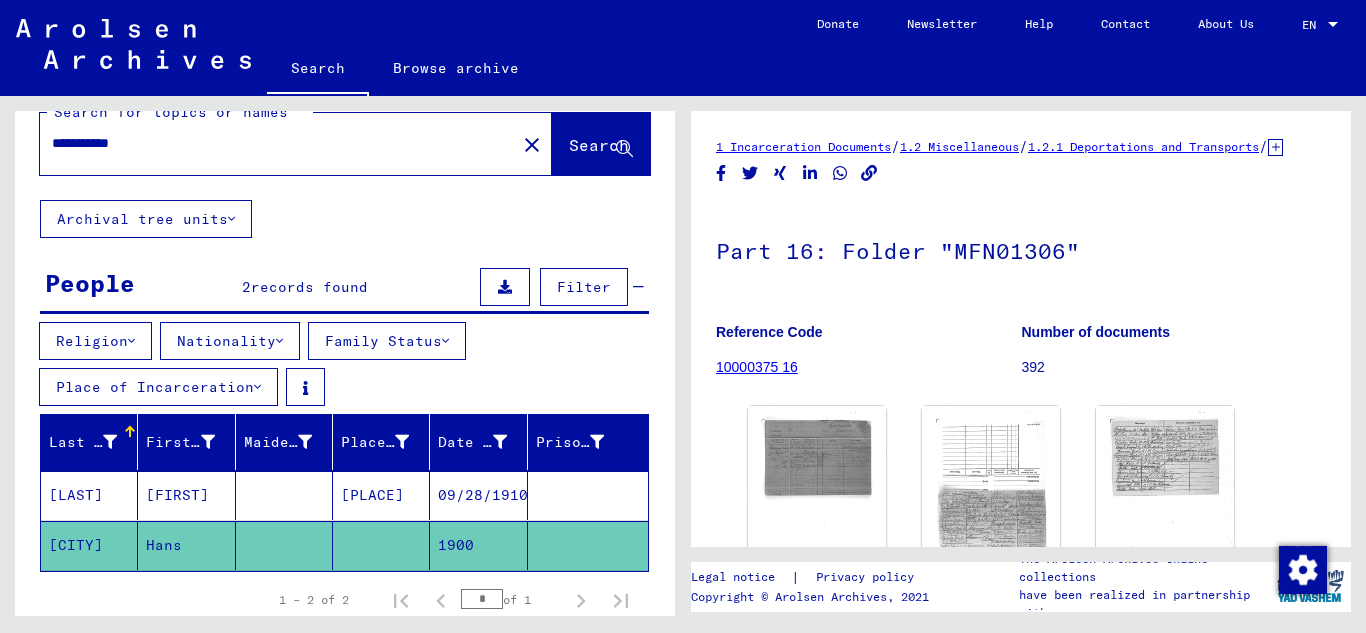 scroll, scrollTop: 31, scrollLeft: 0, axis: vertical 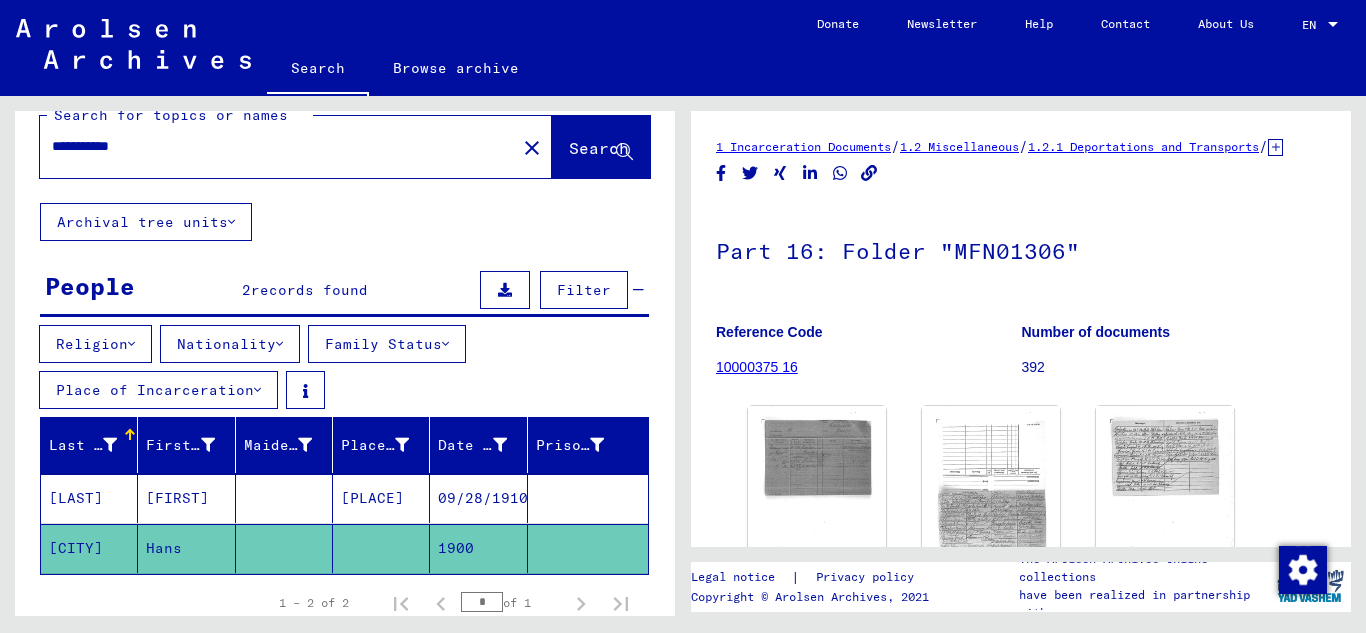 click on "Archival tree units" 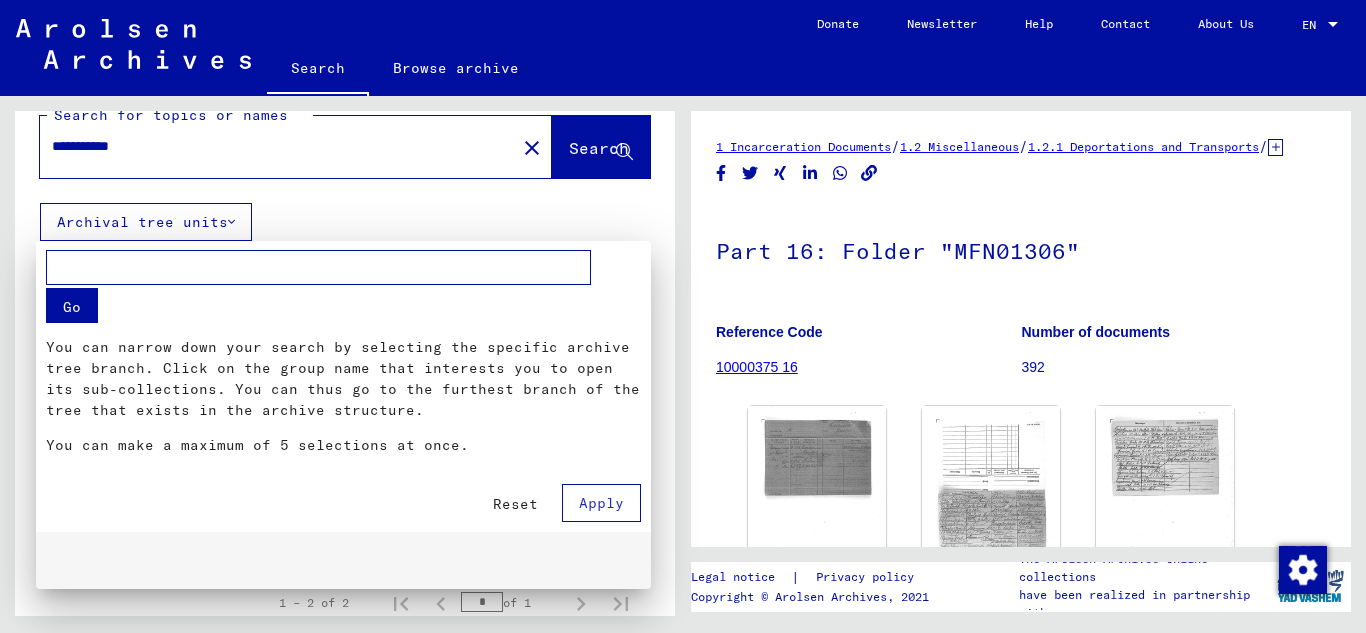click at bounding box center [683, 316] 